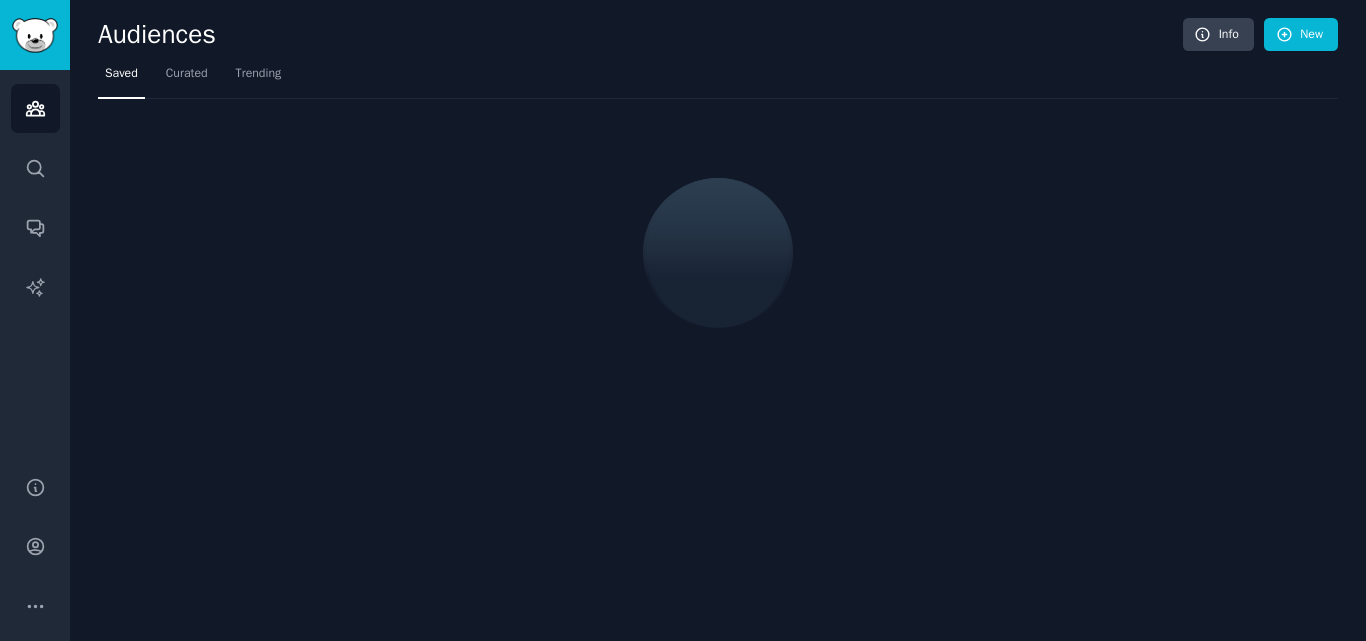 scroll, scrollTop: 0, scrollLeft: 0, axis: both 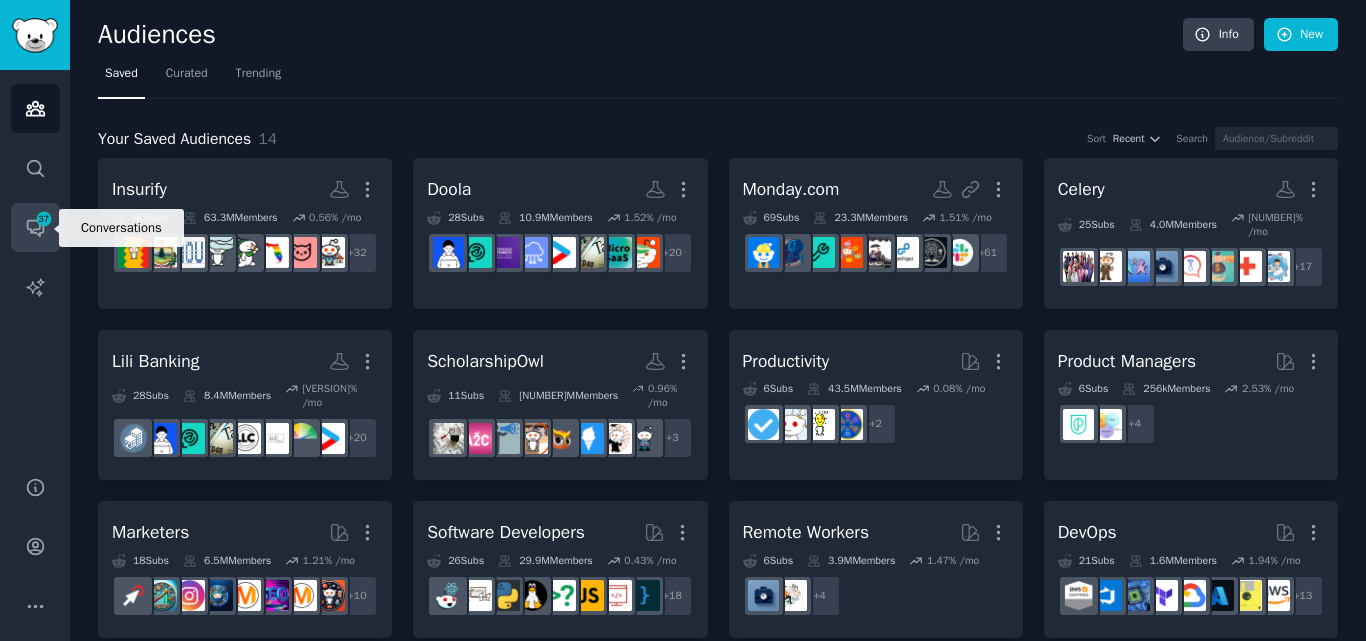 click 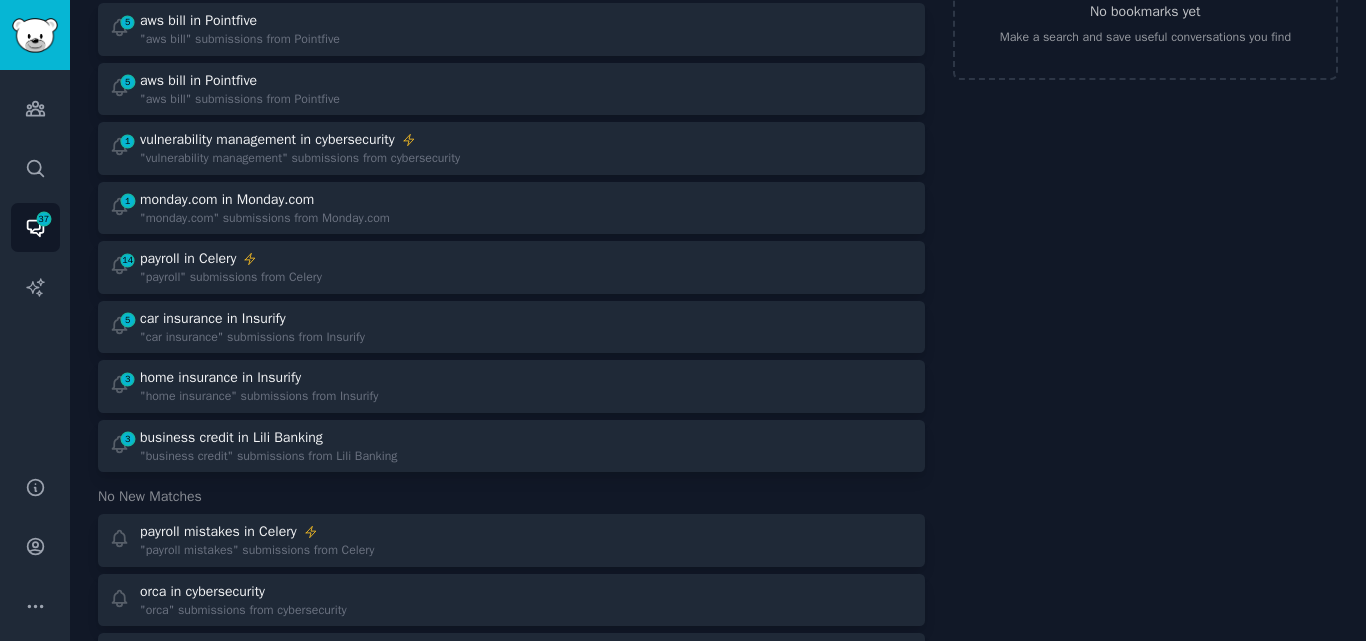 scroll, scrollTop: 139, scrollLeft: 0, axis: vertical 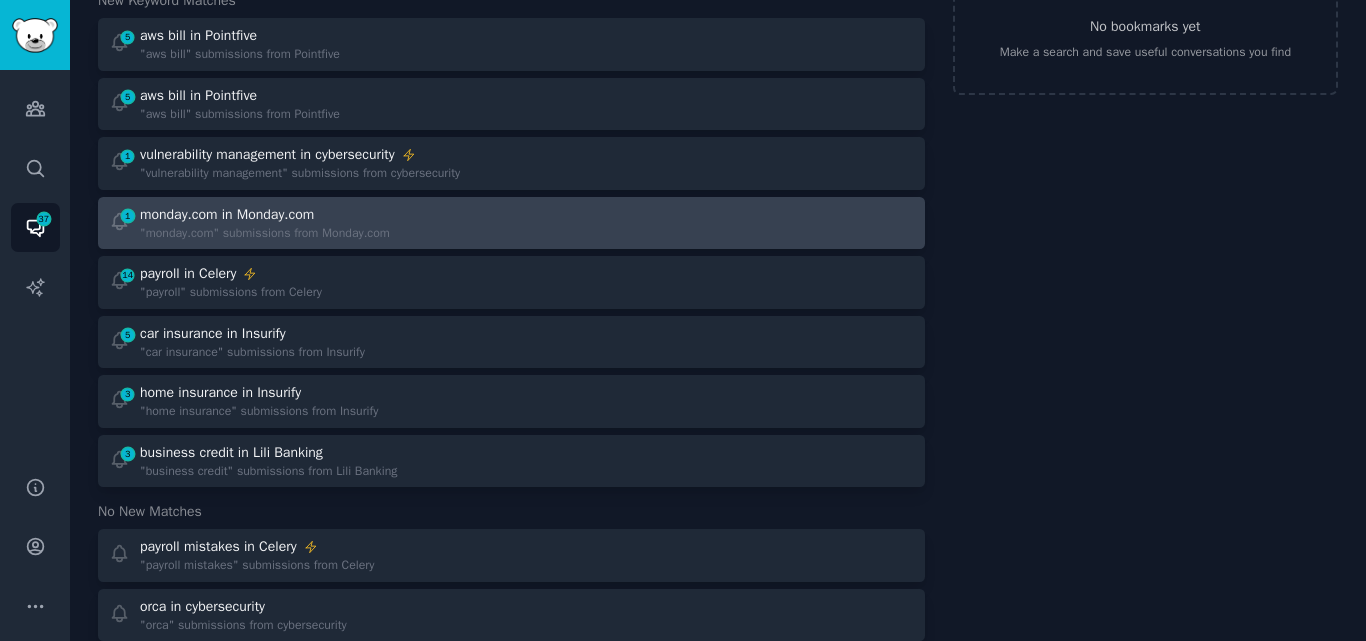 click at bounding box center (719, 223) 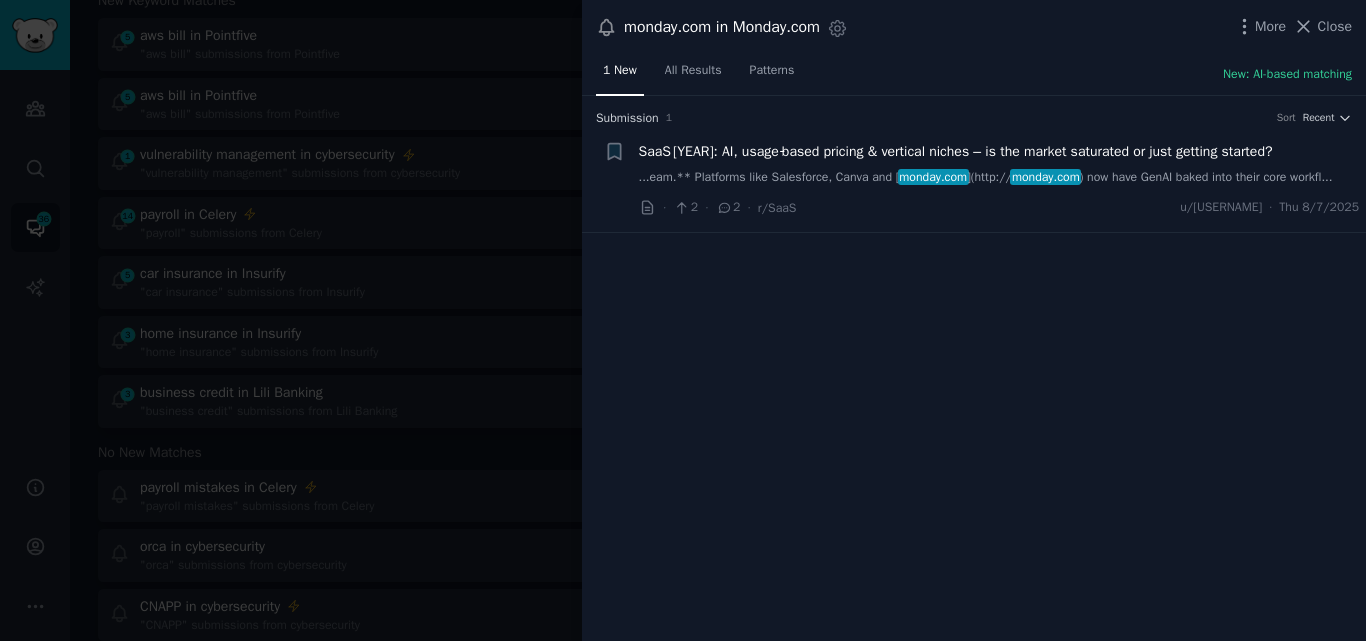 click on "monday.com in Monday.com Settings More Close" at bounding box center [974, 27] 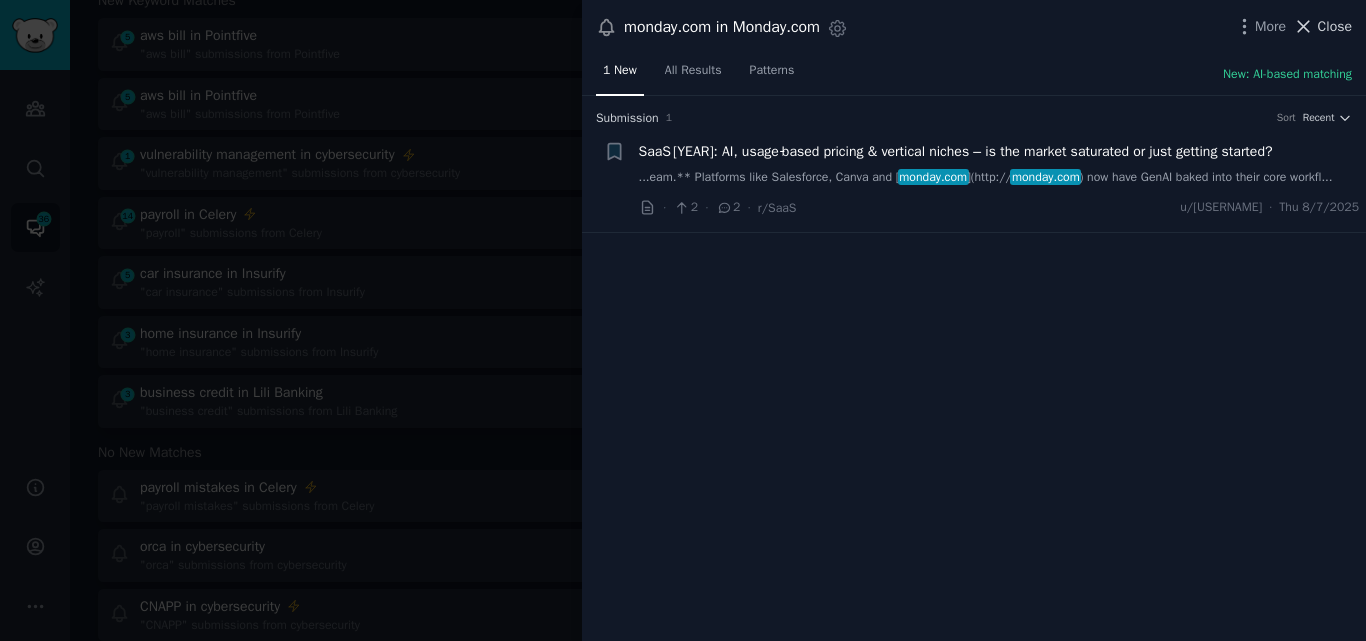 click 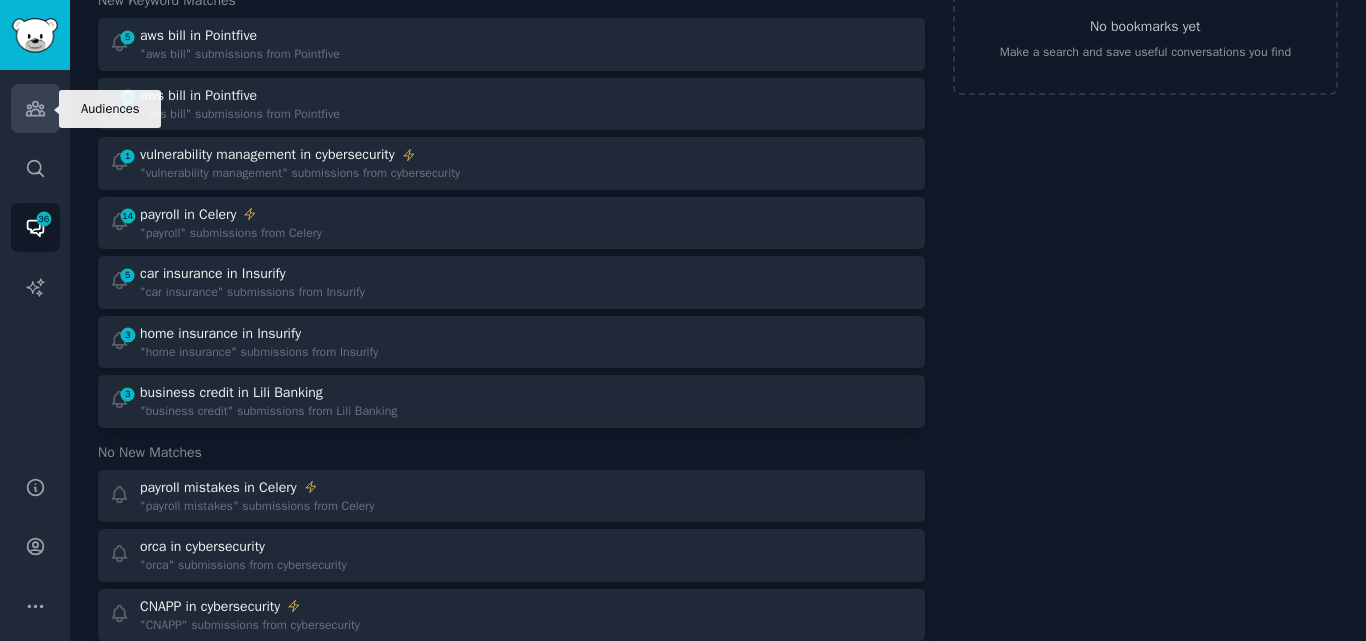 click 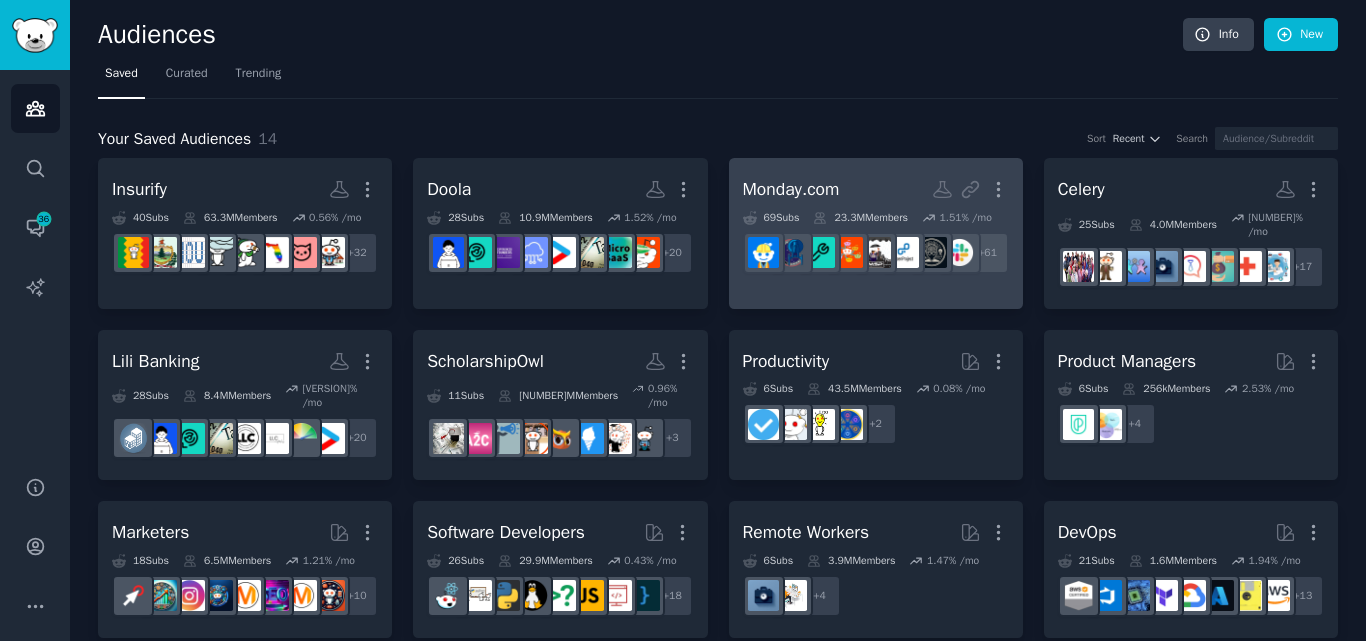 click on "Monday.com" at bounding box center [791, 189] 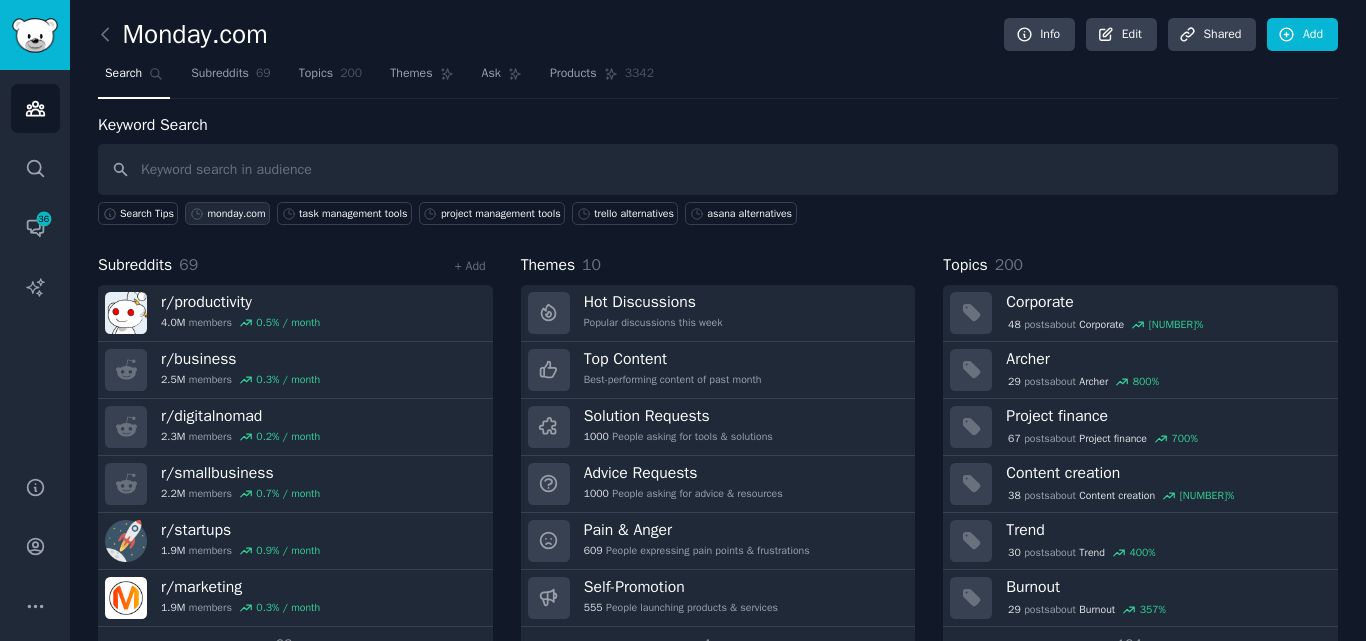 click on "monday.com" at bounding box center [236, 214] 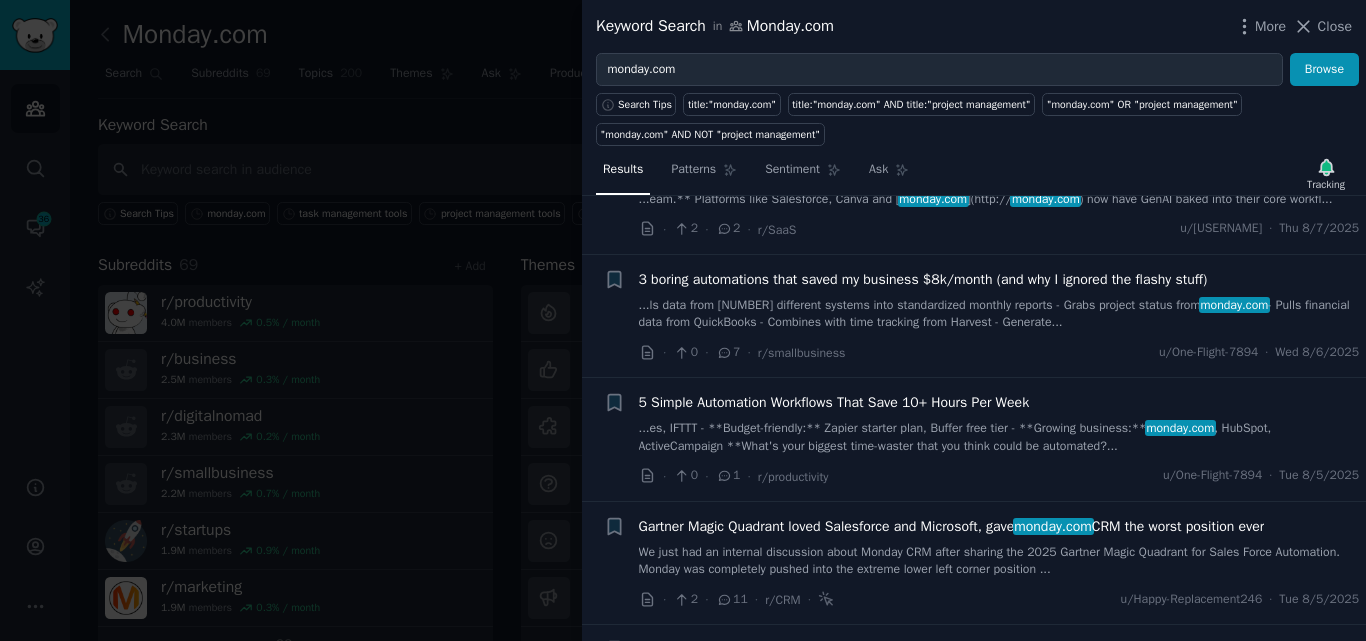 scroll, scrollTop: 132, scrollLeft: 0, axis: vertical 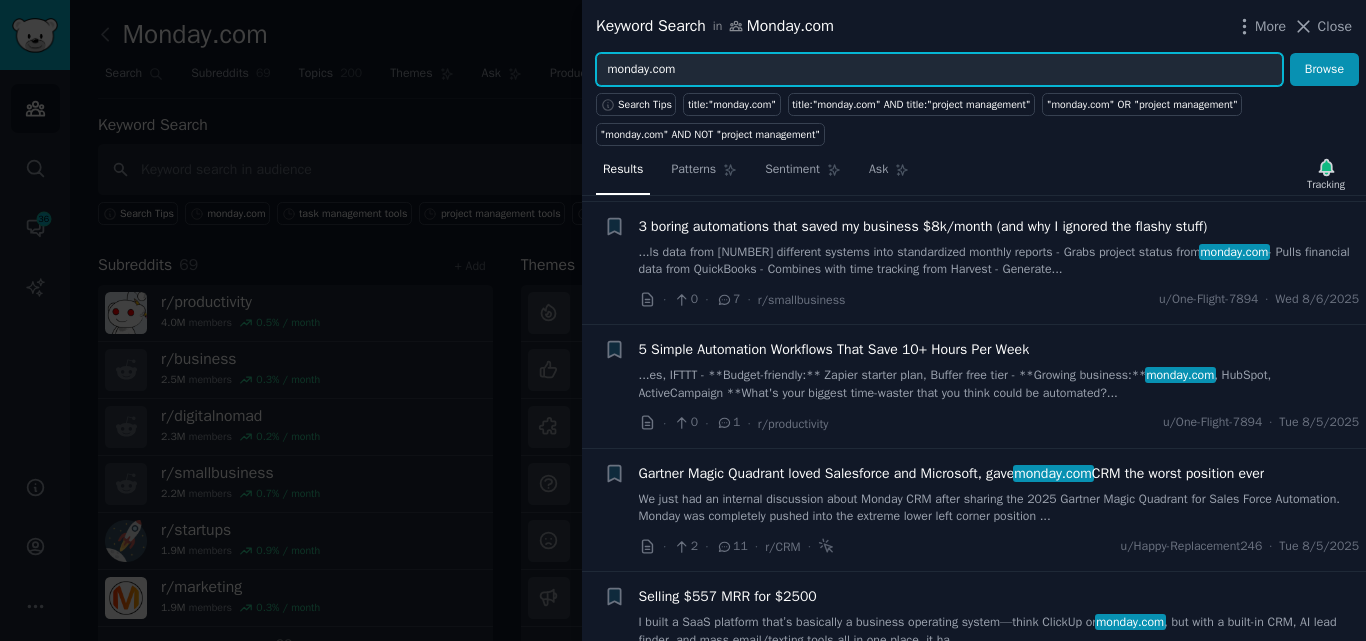 click on "monday.com" at bounding box center (939, 70) 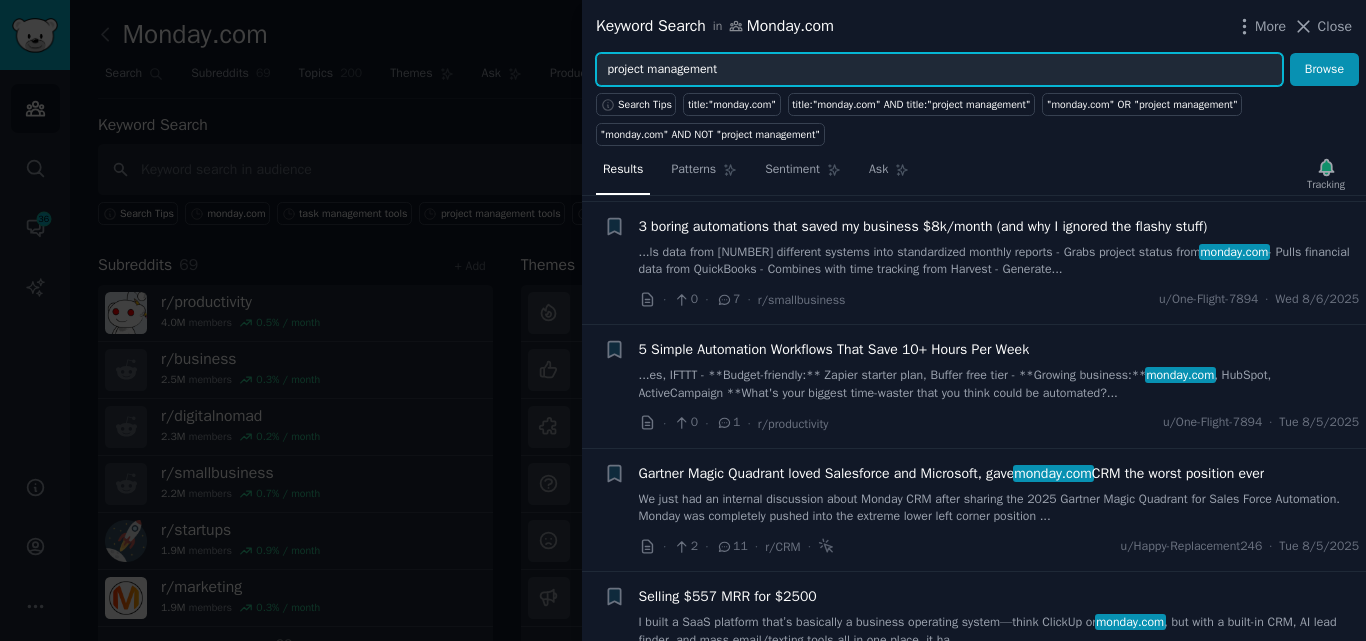 click on "Browse" at bounding box center (1324, 70) 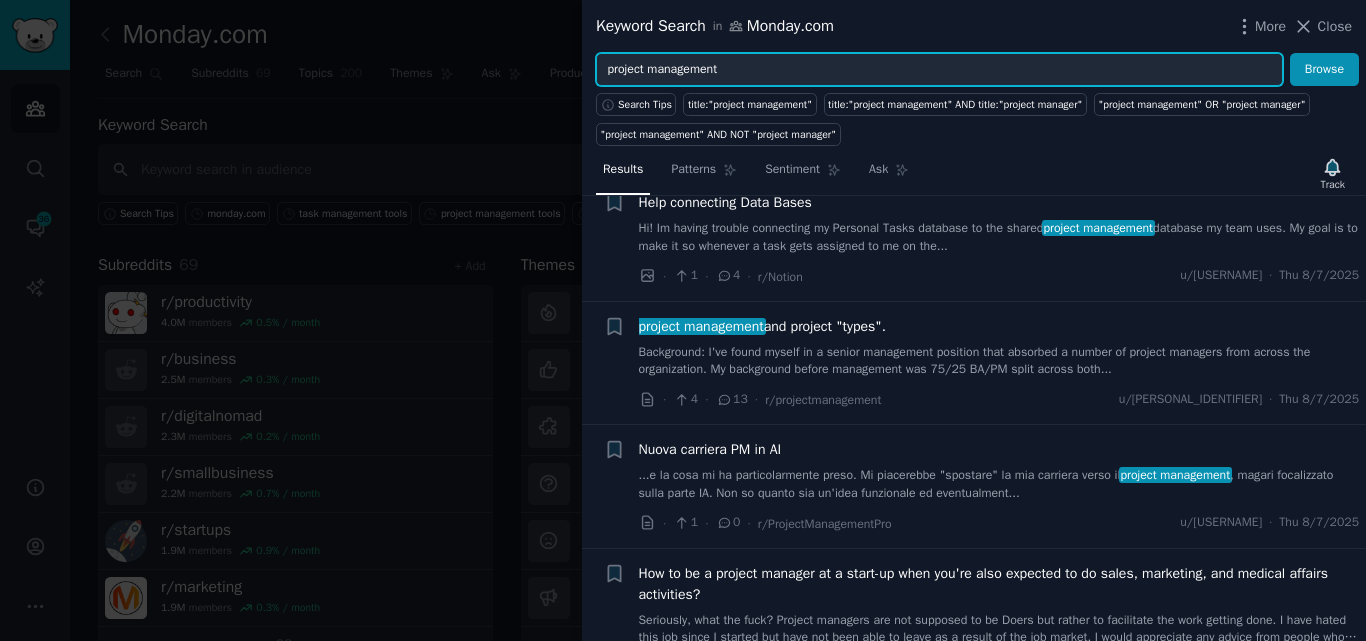 scroll, scrollTop: 1929, scrollLeft: 0, axis: vertical 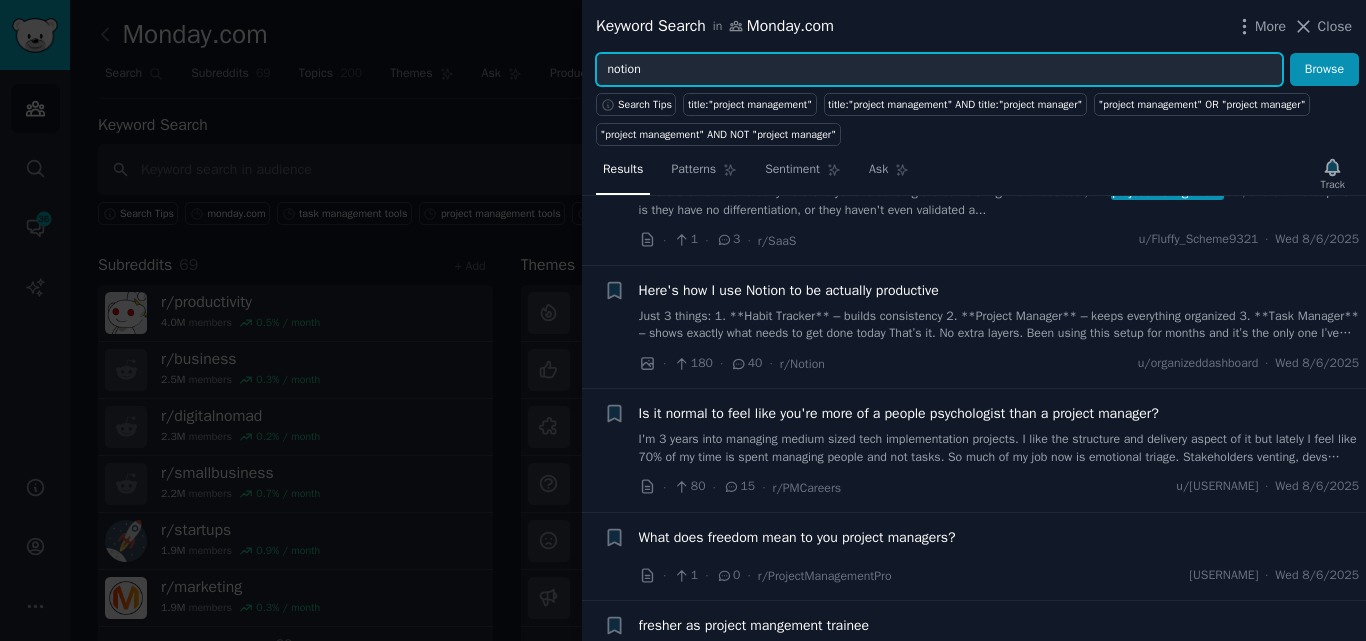 click on "Browse" at bounding box center [1324, 70] 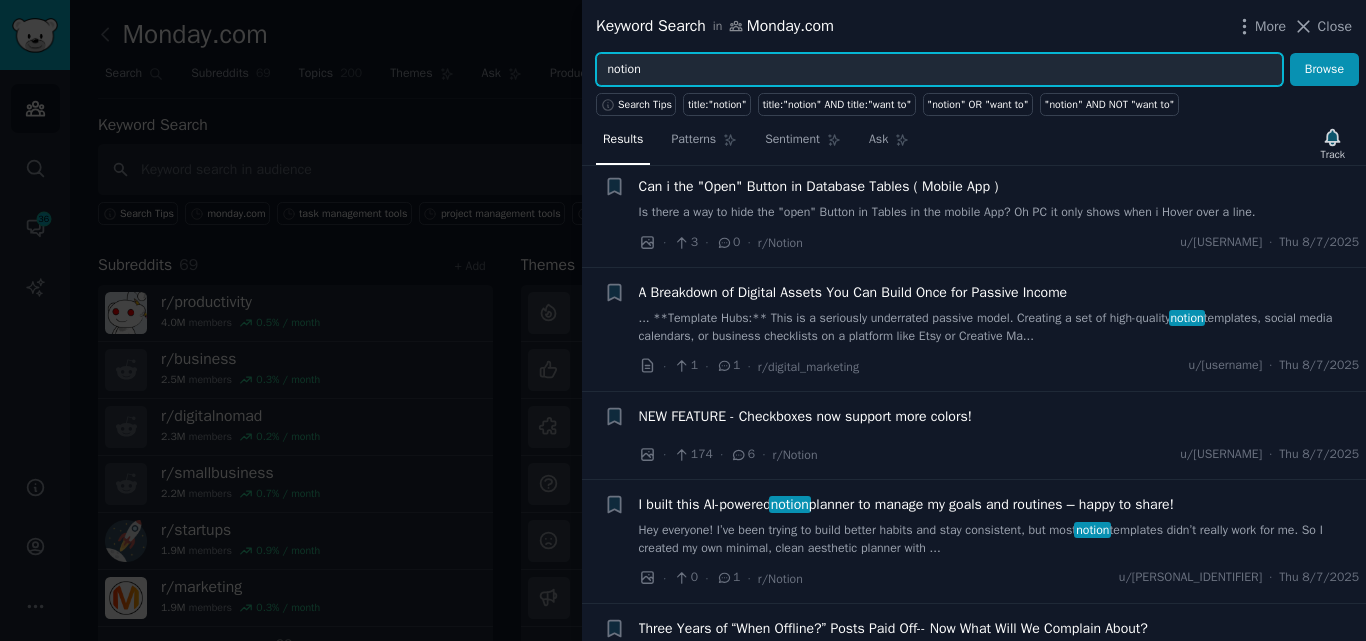 scroll, scrollTop: 4800, scrollLeft: 0, axis: vertical 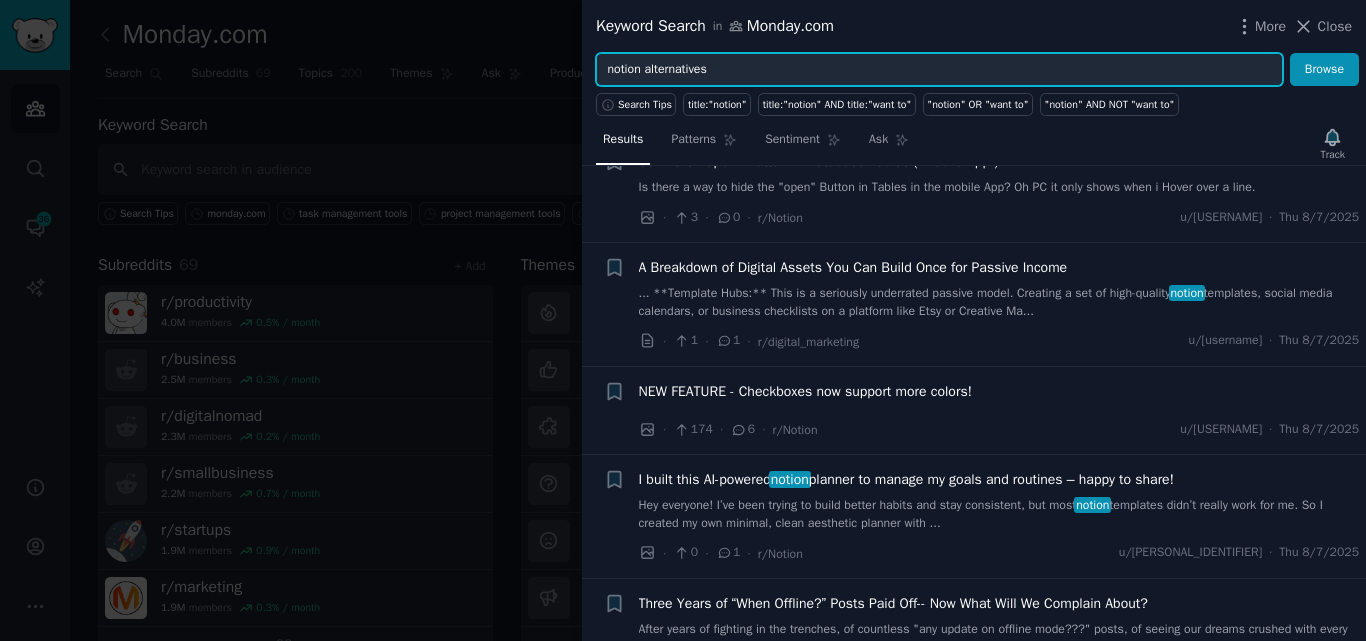 click on "Browse" at bounding box center (1324, 70) 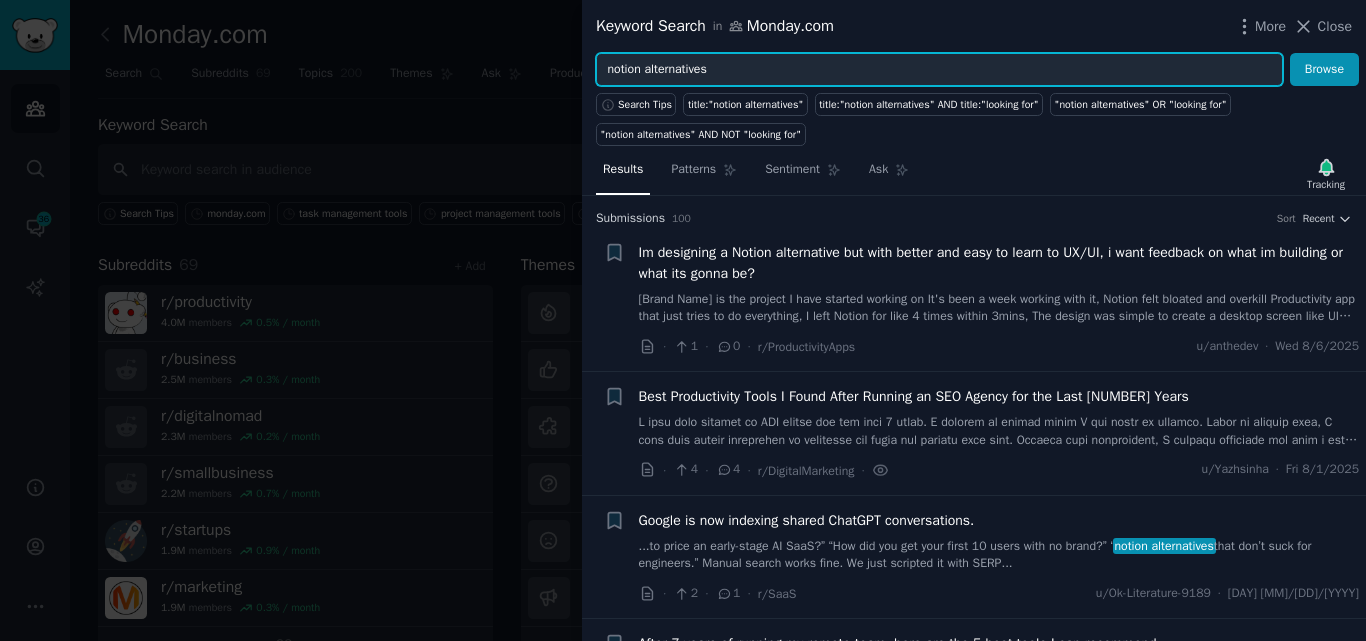 drag, startPoint x: 642, startPoint y: 65, endPoint x: 598, endPoint y: 69, distance: 44.181442 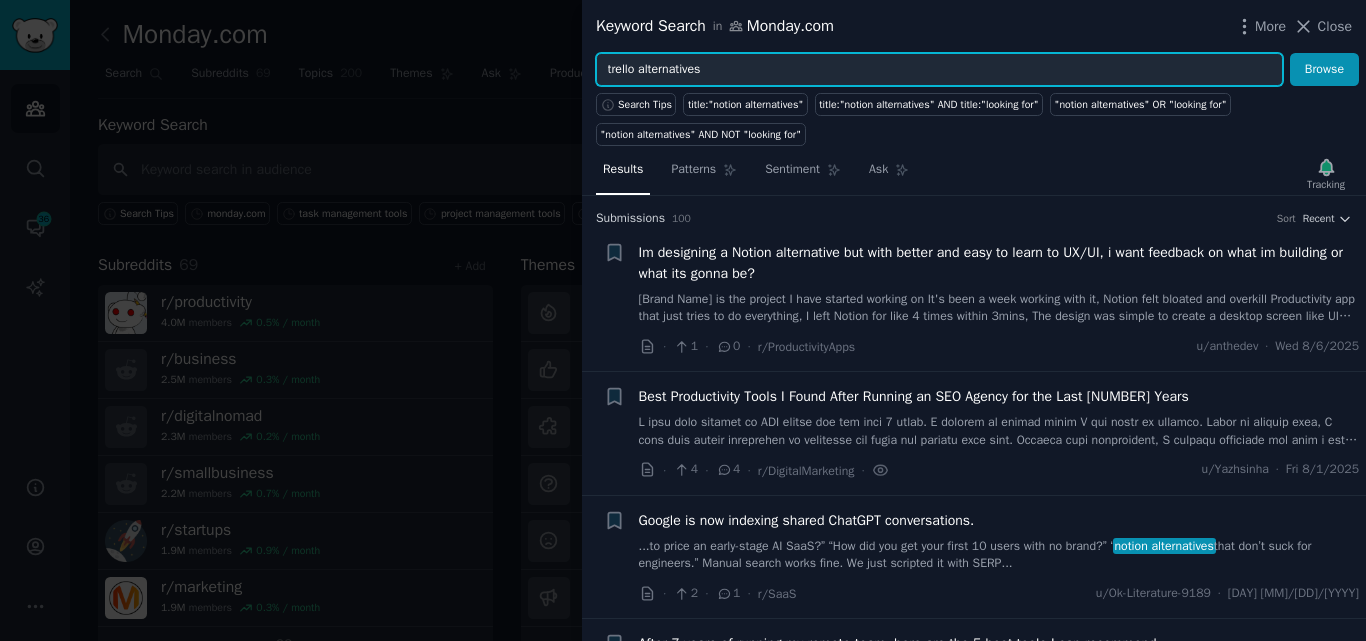 click on "Browse" at bounding box center [1324, 70] 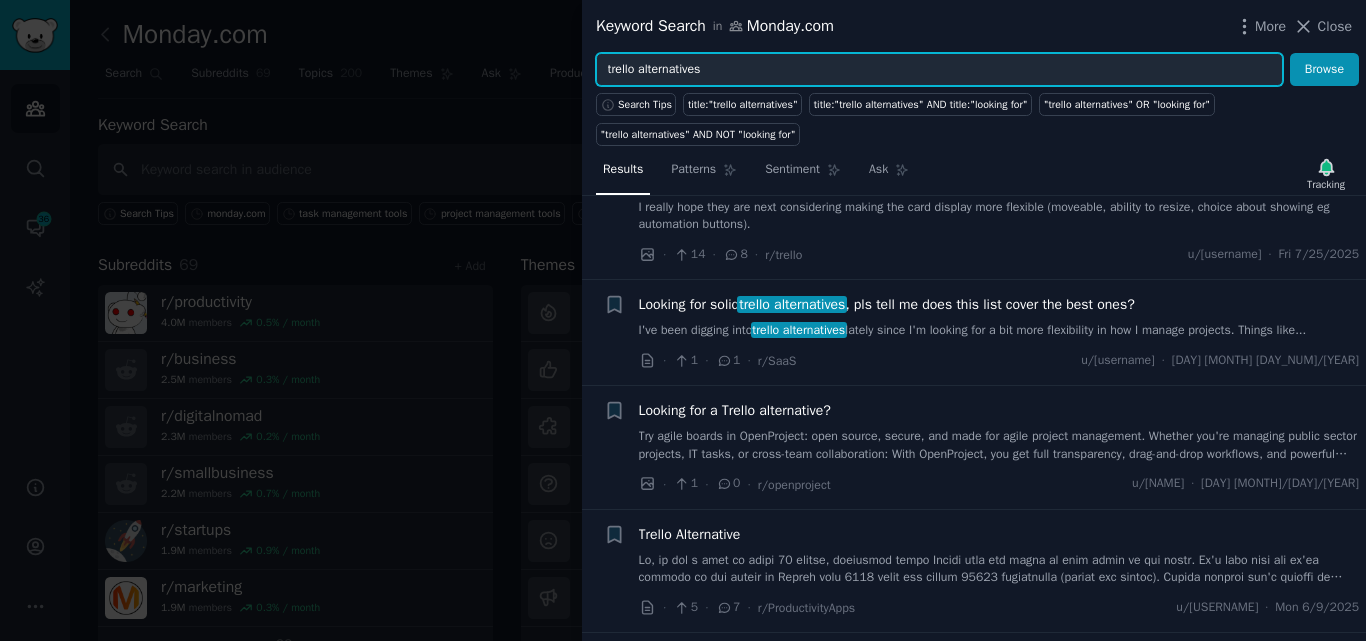 scroll, scrollTop: 271, scrollLeft: 0, axis: vertical 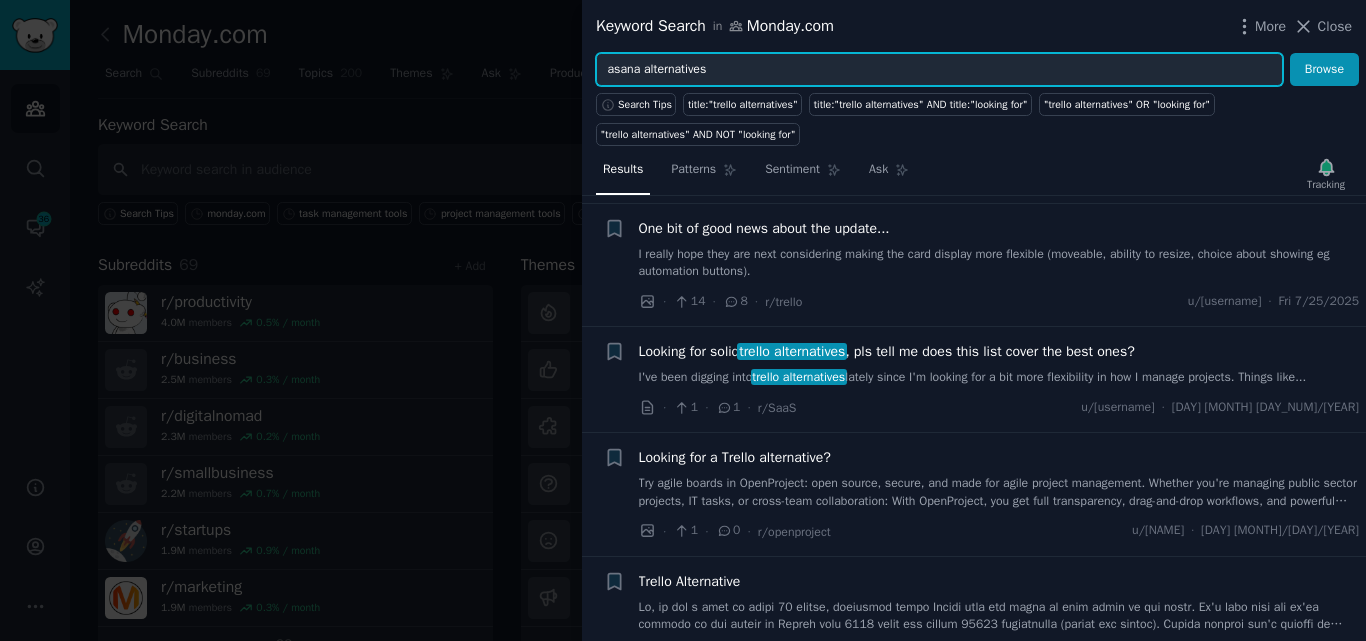 click on "Browse" at bounding box center [1324, 70] 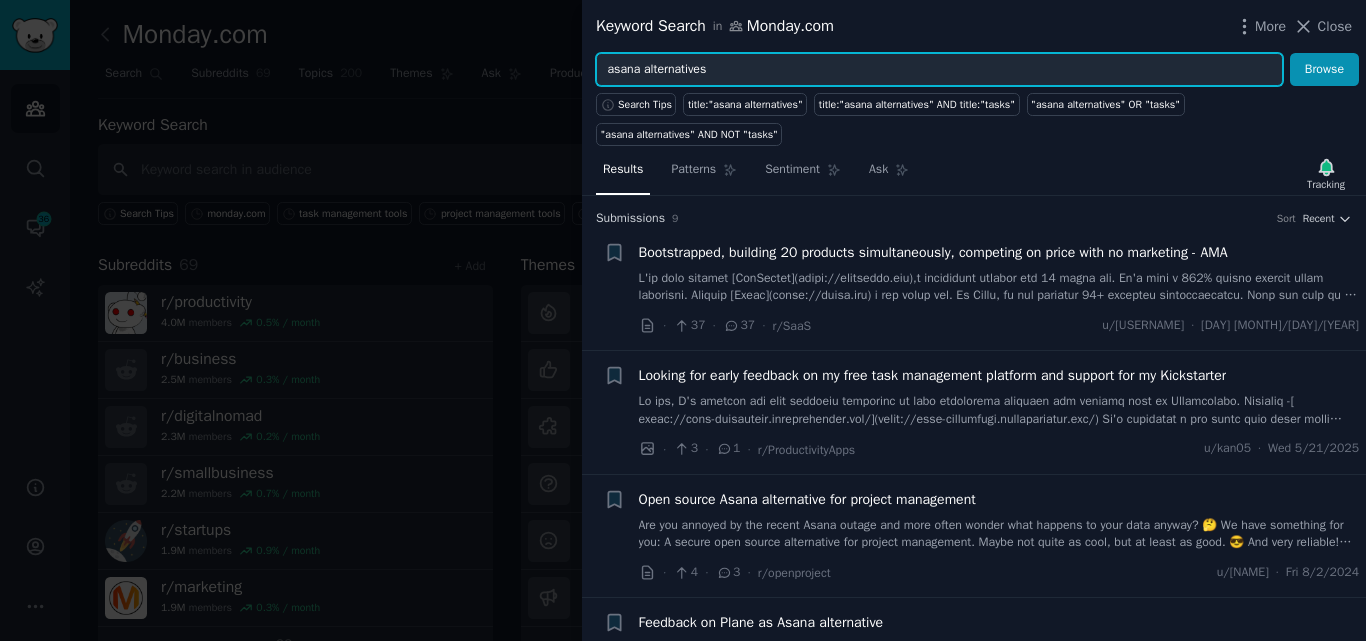 drag, startPoint x: 718, startPoint y: 70, endPoint x: 644, endPoint y: 69, distance: 74.00676 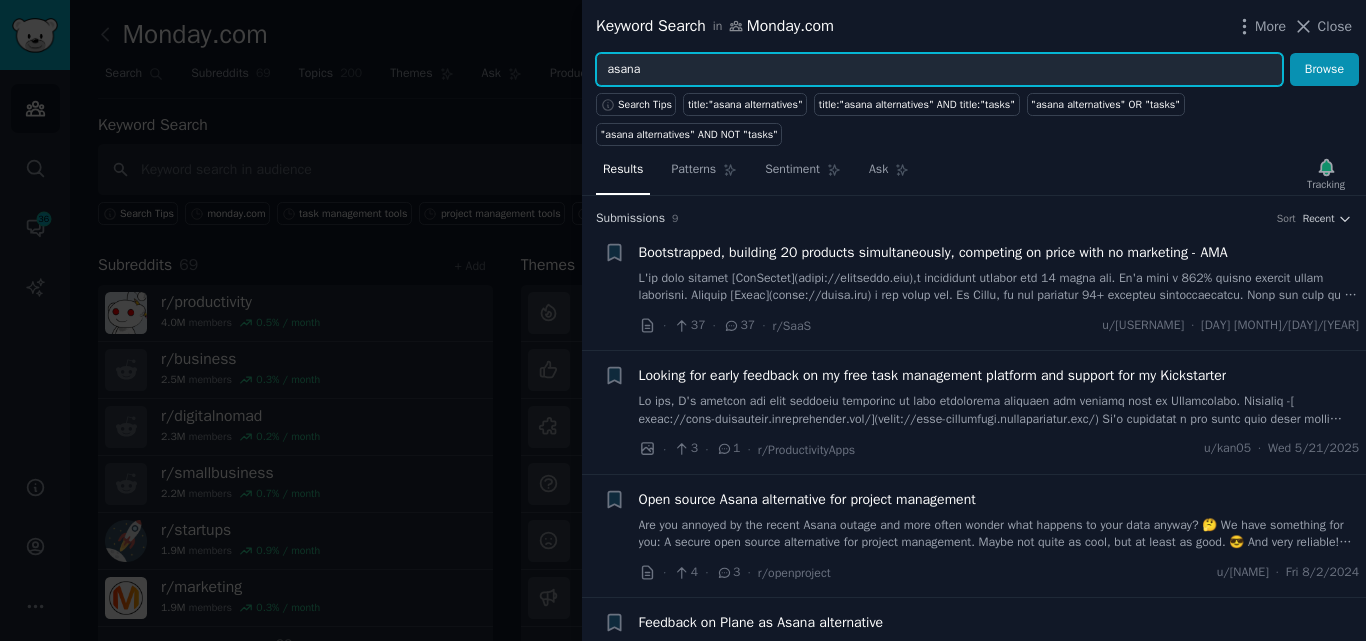 click on "Browse" at bounding box center [1324, 70] 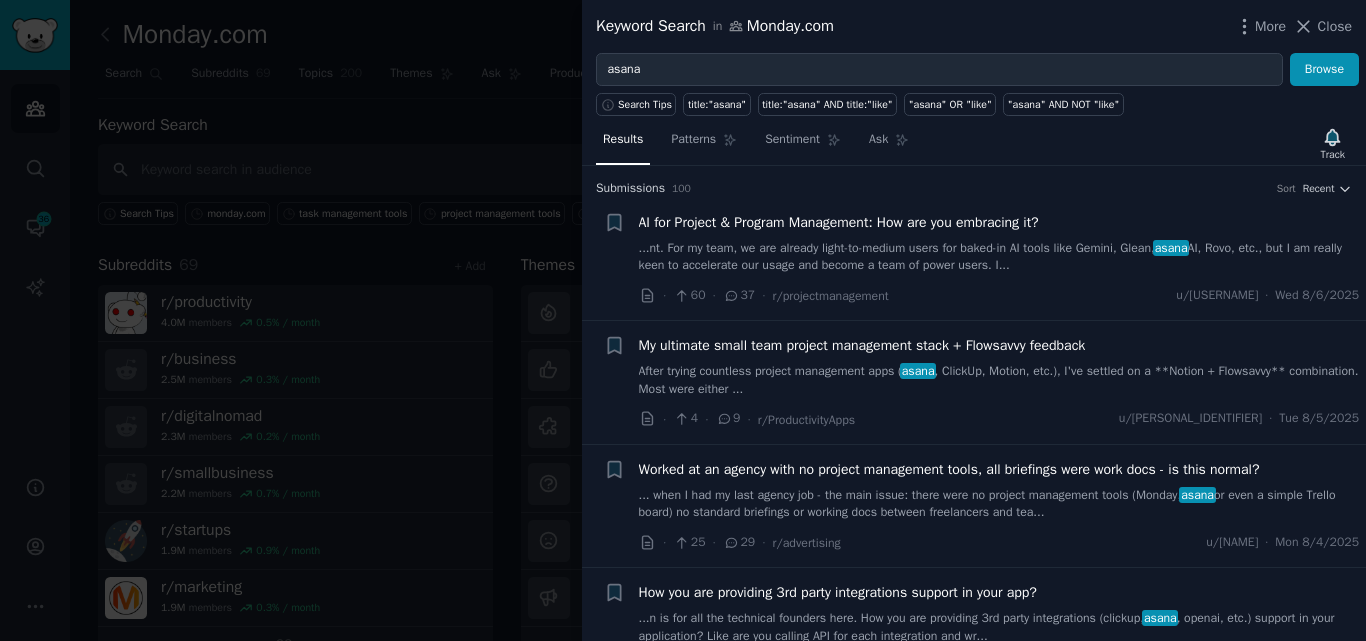 click on "...nt.
For my team, we are already light-to-medium users for baked-in AI tools like Gemini, Glean,  asana  AI, Rovo, etc., but I am really keen to accelerate our usage and become a team of power users. I..." at bounding box center (999, 257) 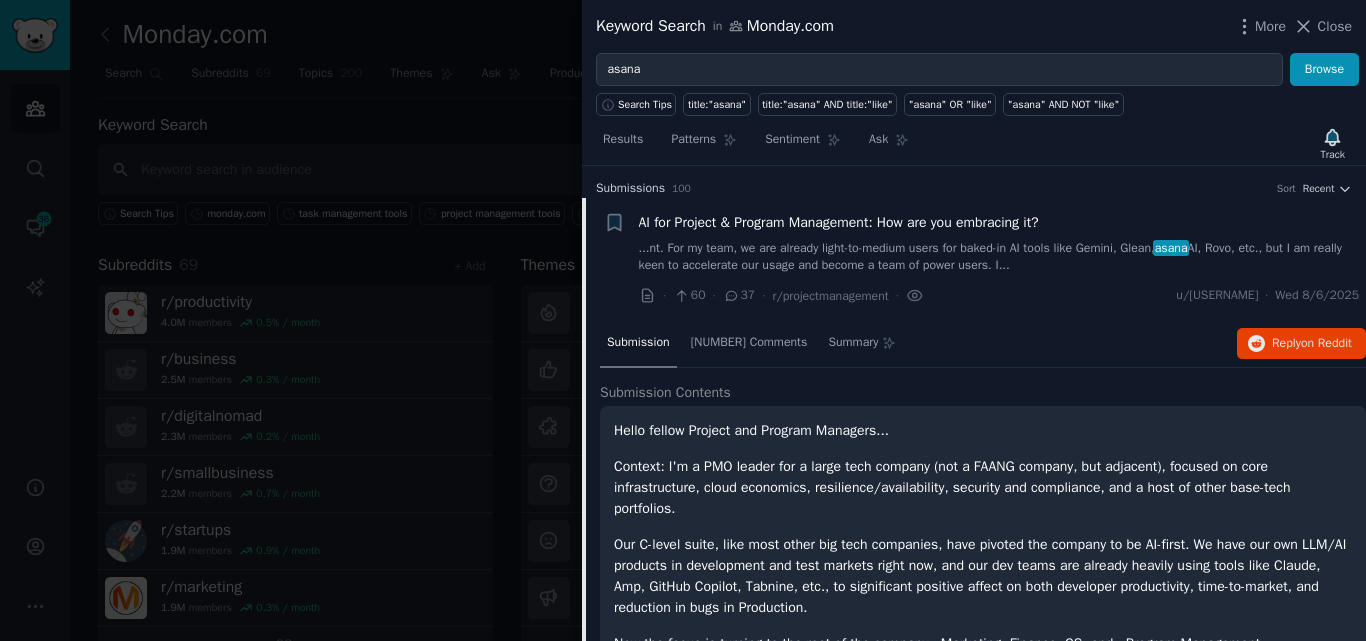 scroll, scrollTop: 32, scrollLeft: 0, axis: vertical 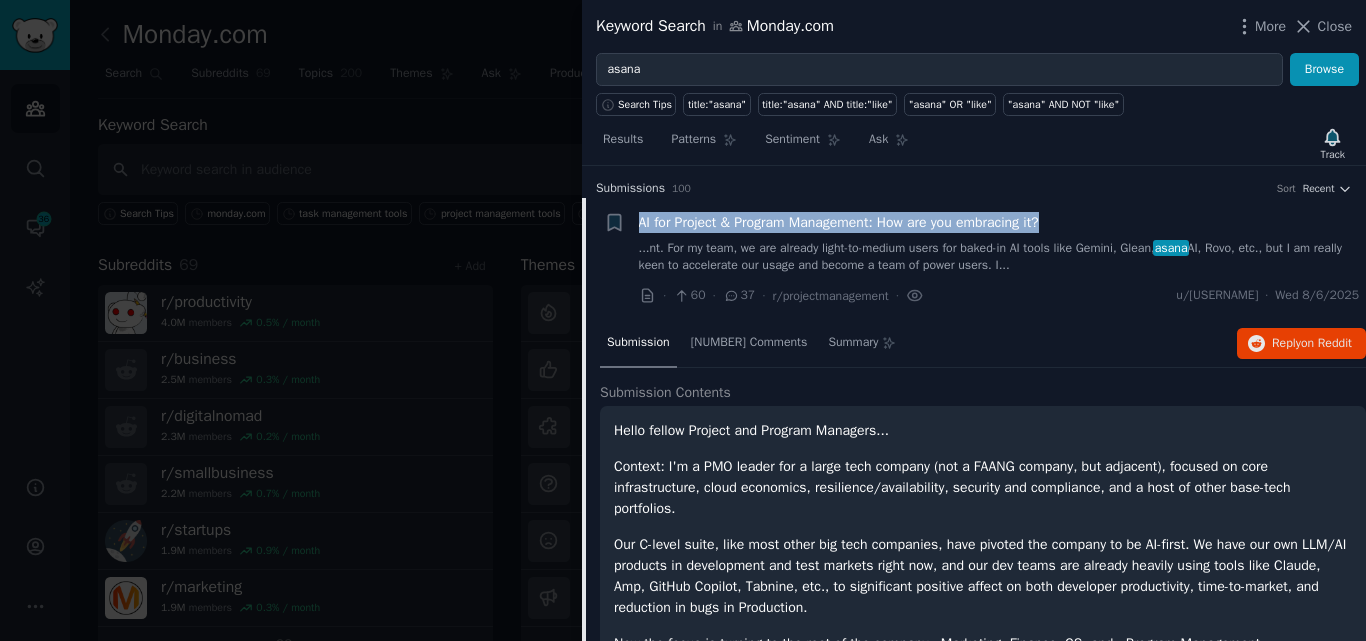 drag, startPoint x: 1082, startPoint y: 220, endPoint x: 638, endPoint y: 219, distance: 444.00113 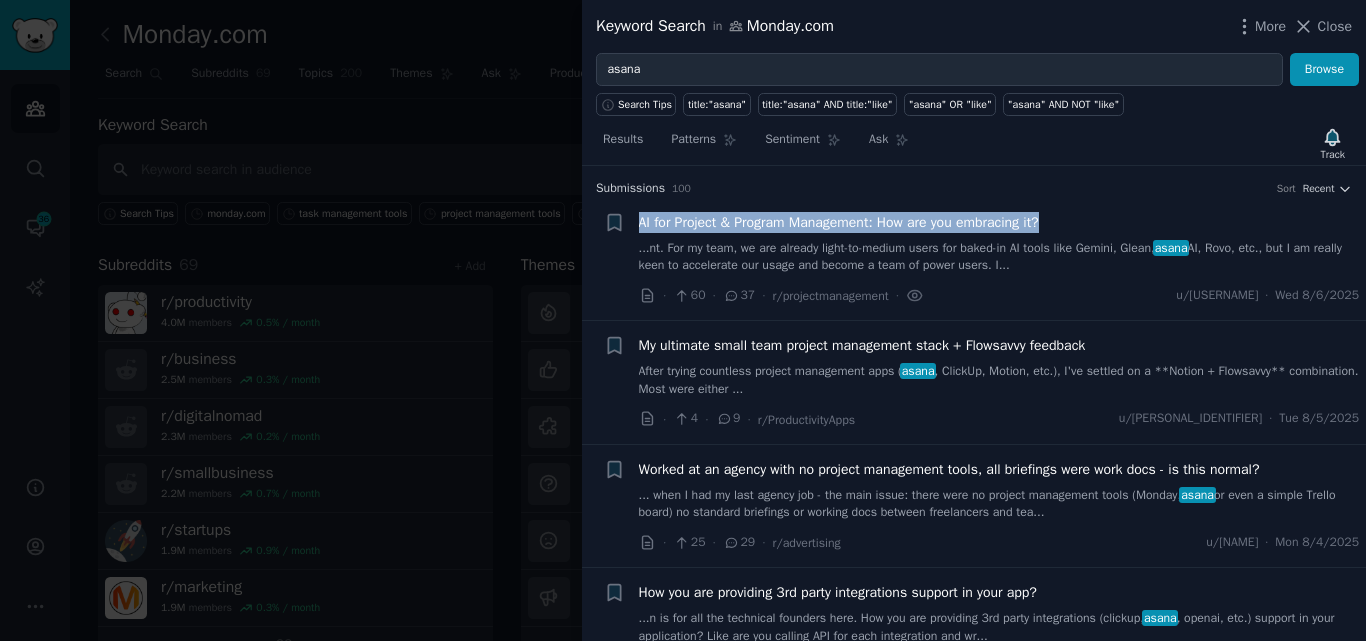 scroll, scrollTop: 32, scrollLeft: 0, axis: vertical 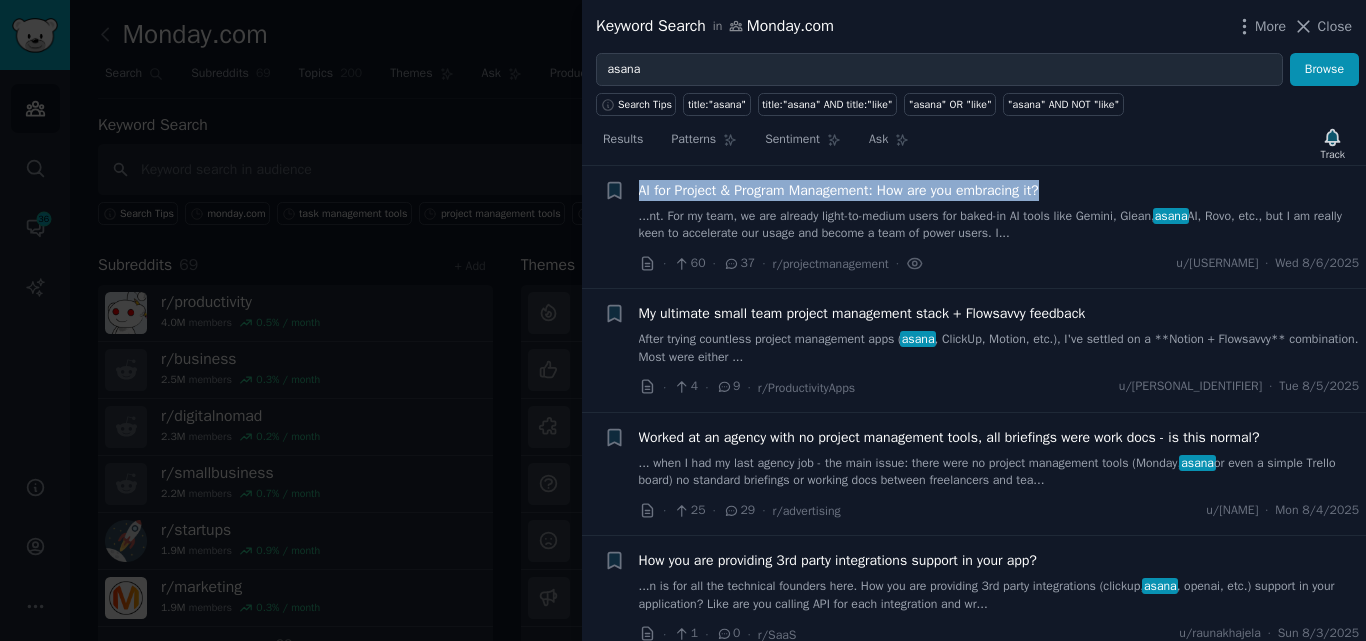 click on "After trying countless project management apps ( asana , ClickUp, Motion, etc.), I've settled on a **Notion + Flowsavvy** combination. Most were either ..." at bounding box center [999, 348] 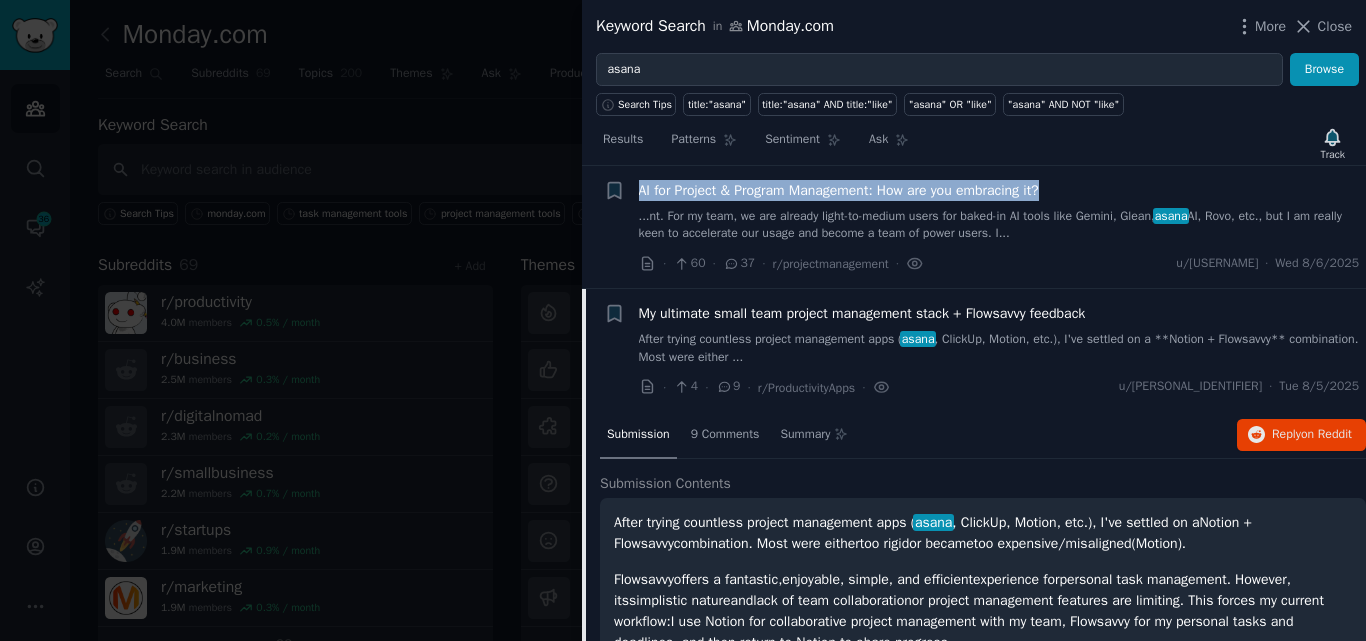 scroll, scrollTop: 155, scrollLeft: 0, axis: vertical 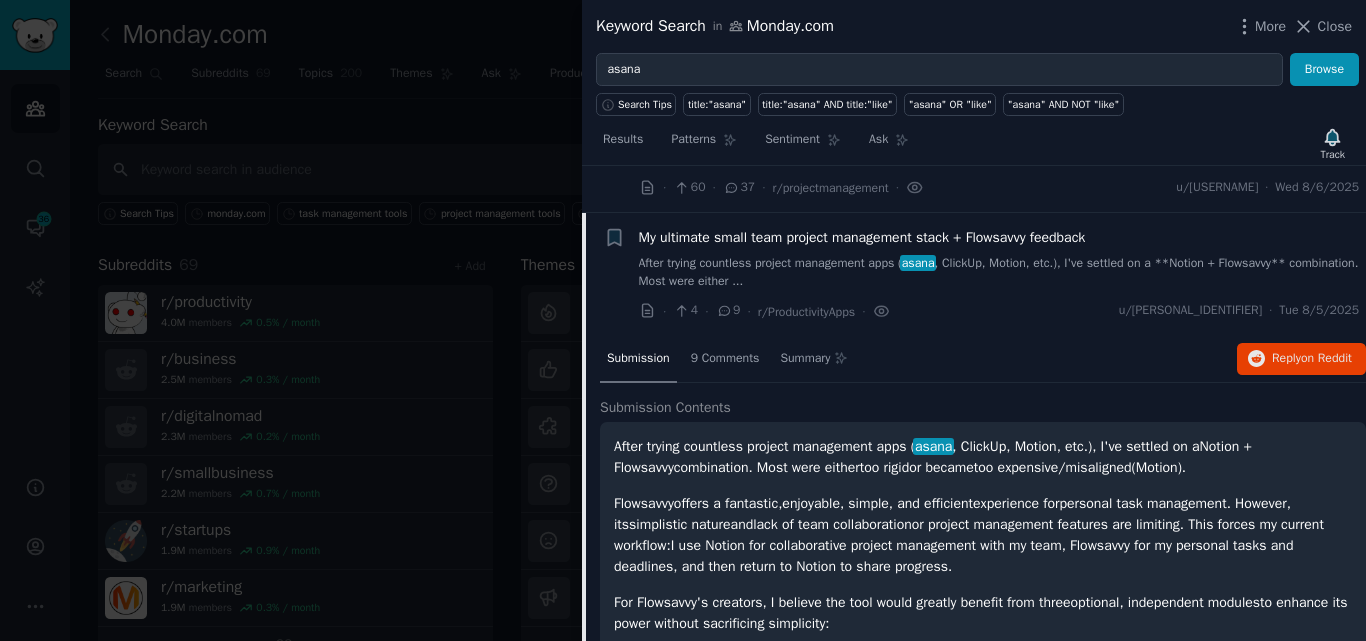 click on "My ultimate small team project management stack + Flowsavvy feedback" at bounding box center [862, 237] 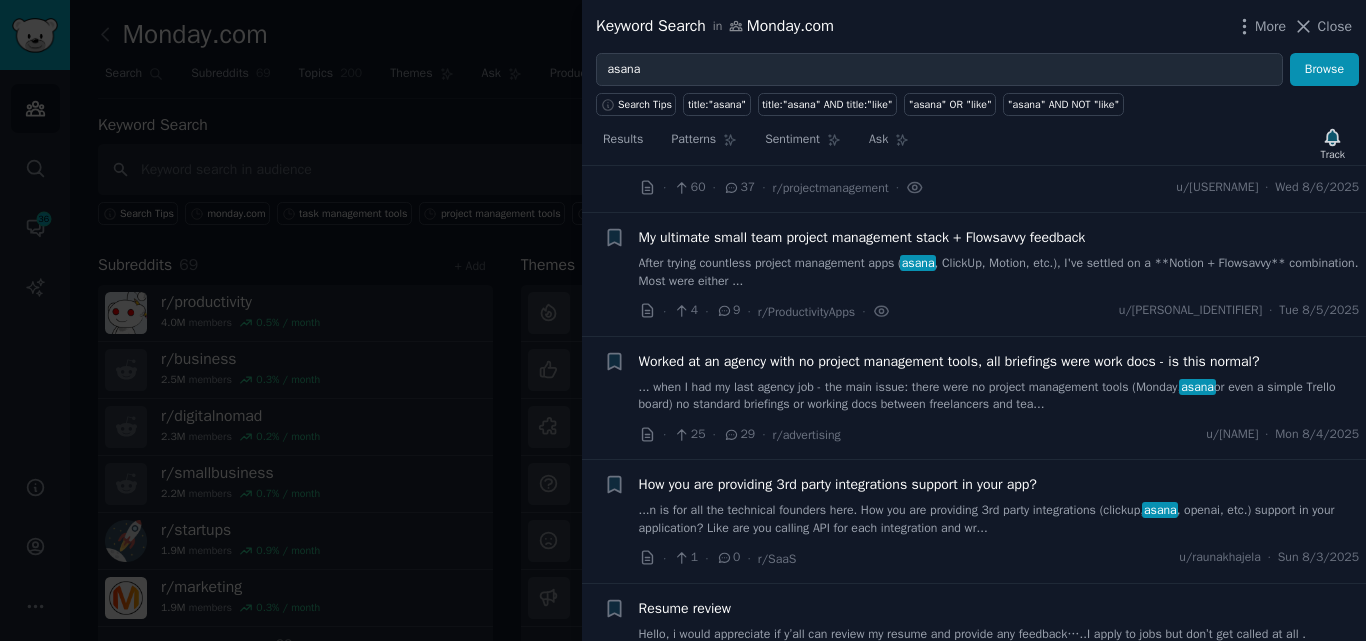 scroll, scrollTop: 155, scrollLeft: 0, axis: vertical 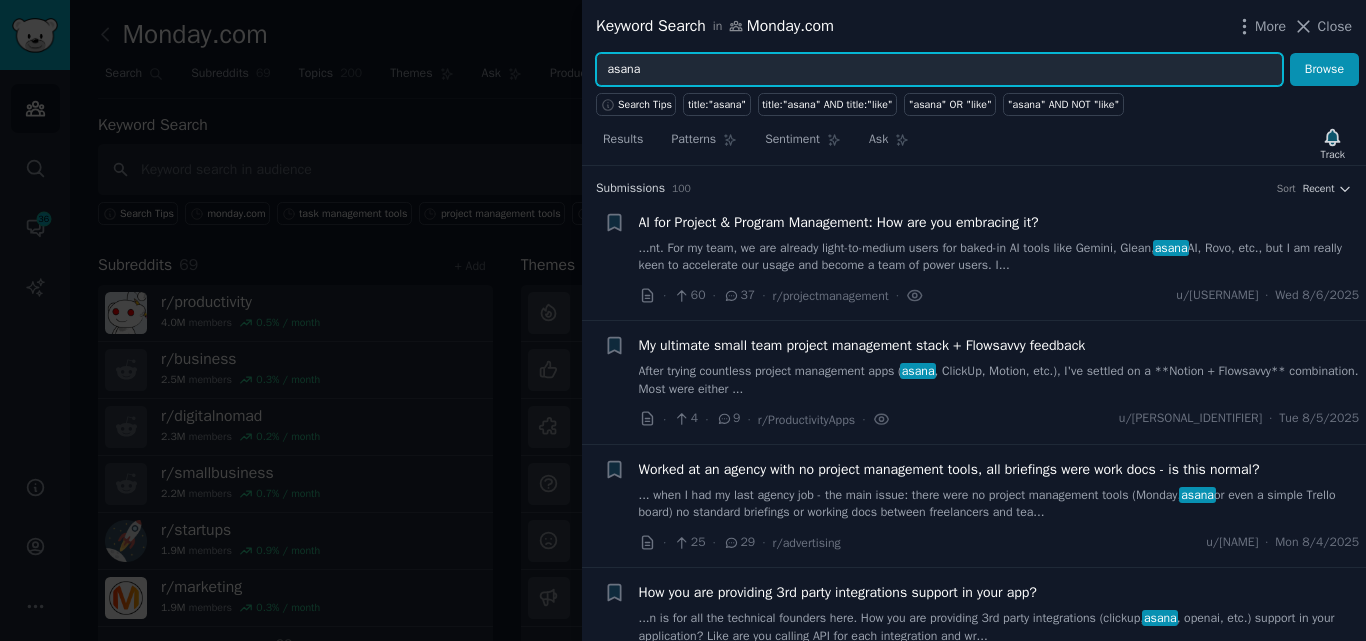 click on "asana" at bounding box center (939, 70) 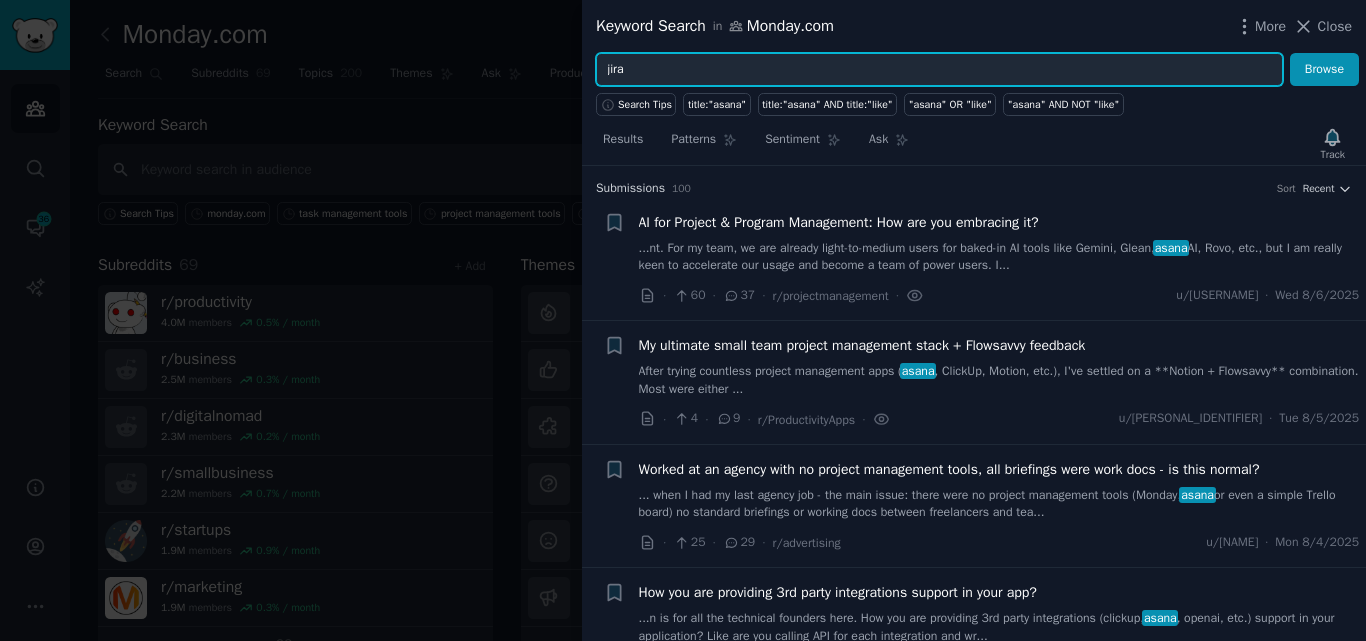click on "Browse" at bounding box center [1324, 70] 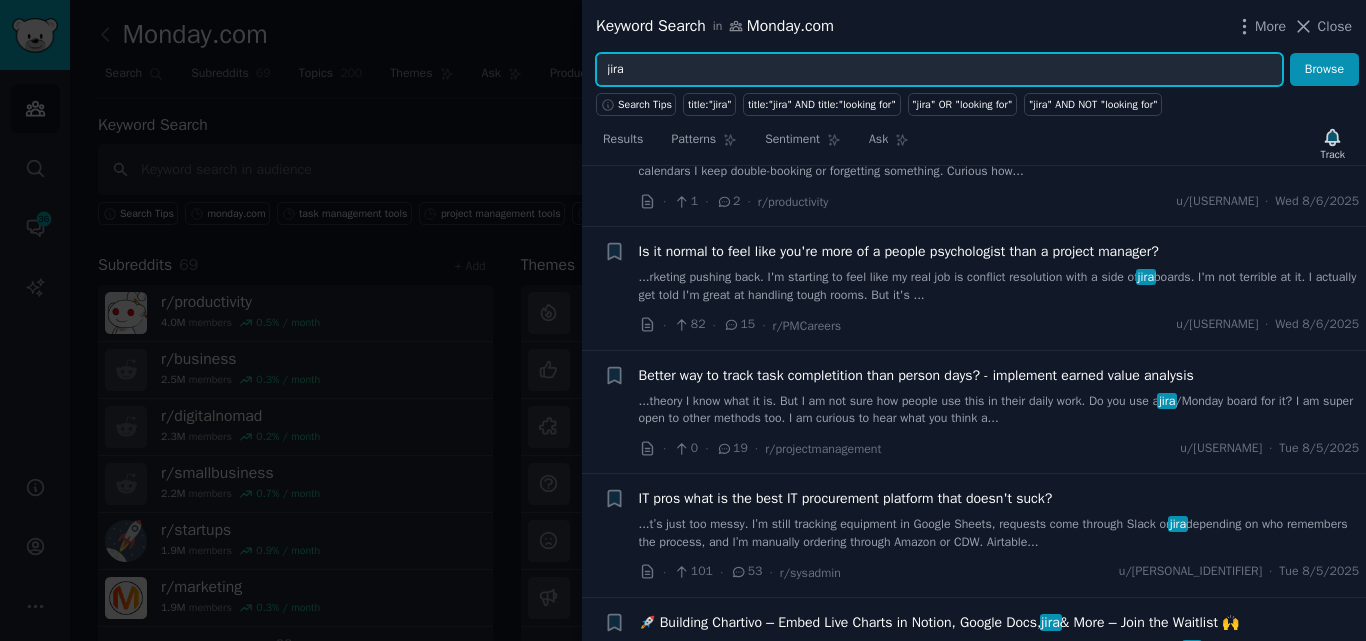 scroll, scrollTop: 861, scrollLeft: 0, axis: vertical 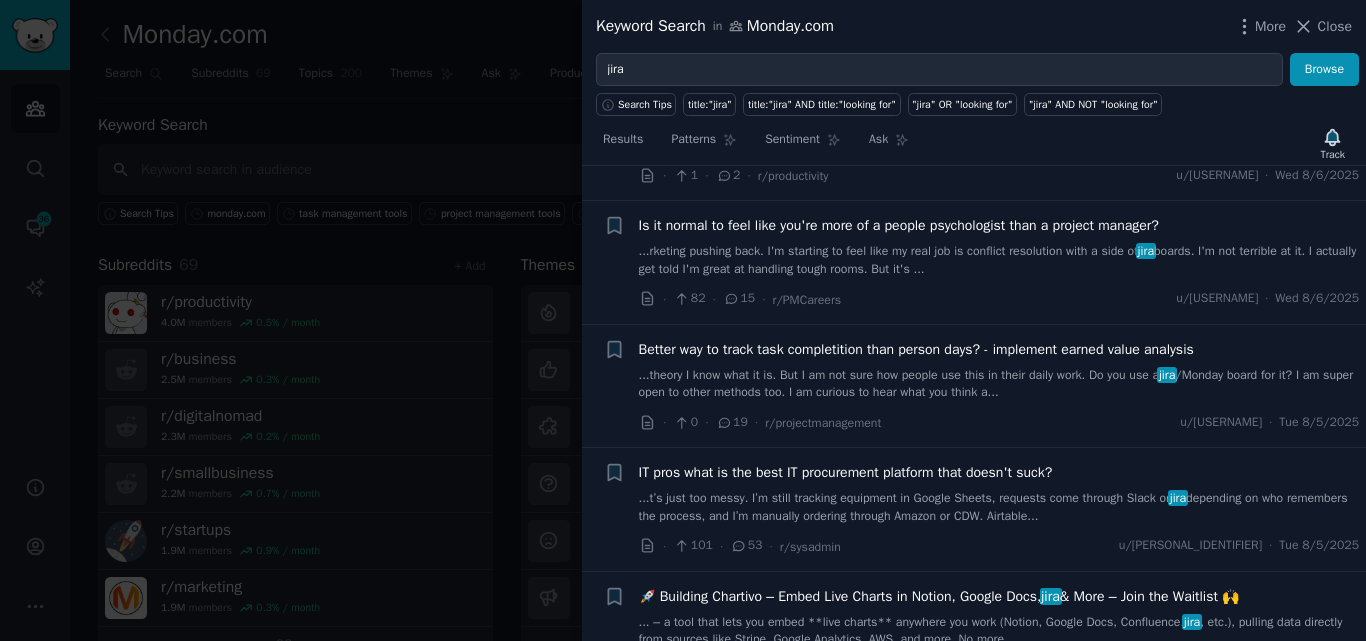 click on "Better way to track task completition than person days? - implement earned value analysis ...theory I know what it is. But I am not sure how people use this in their daily work. Do you use a  jira /Monday board for it?
I am super open to other methods too. I am curious to hear what you think a..." at bounding box center [999, 370] 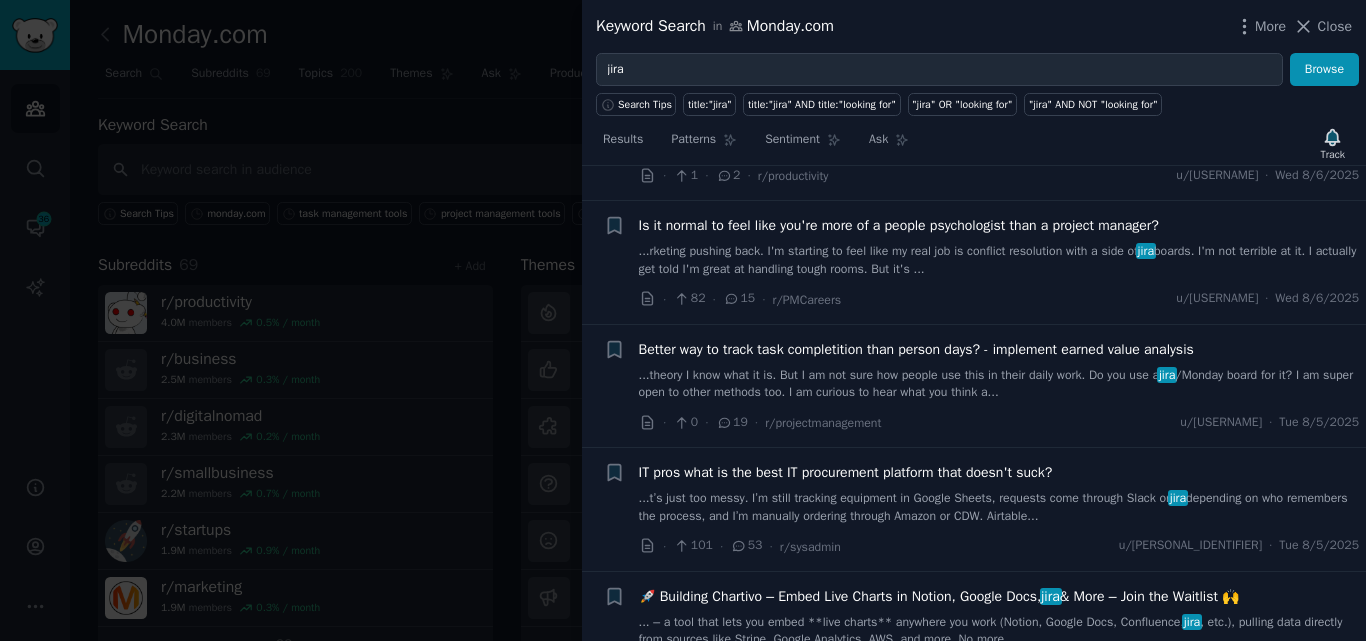 click on "Better way to track task completition than person days? - implement earned value analysis ...theory I know what it is. But I am not sure how people use this in their daily work. Do you use a  jira /Monday board for it?
I am super open to other methods too. I am curious to hear what you think a..." at bounding box center [999, 370] 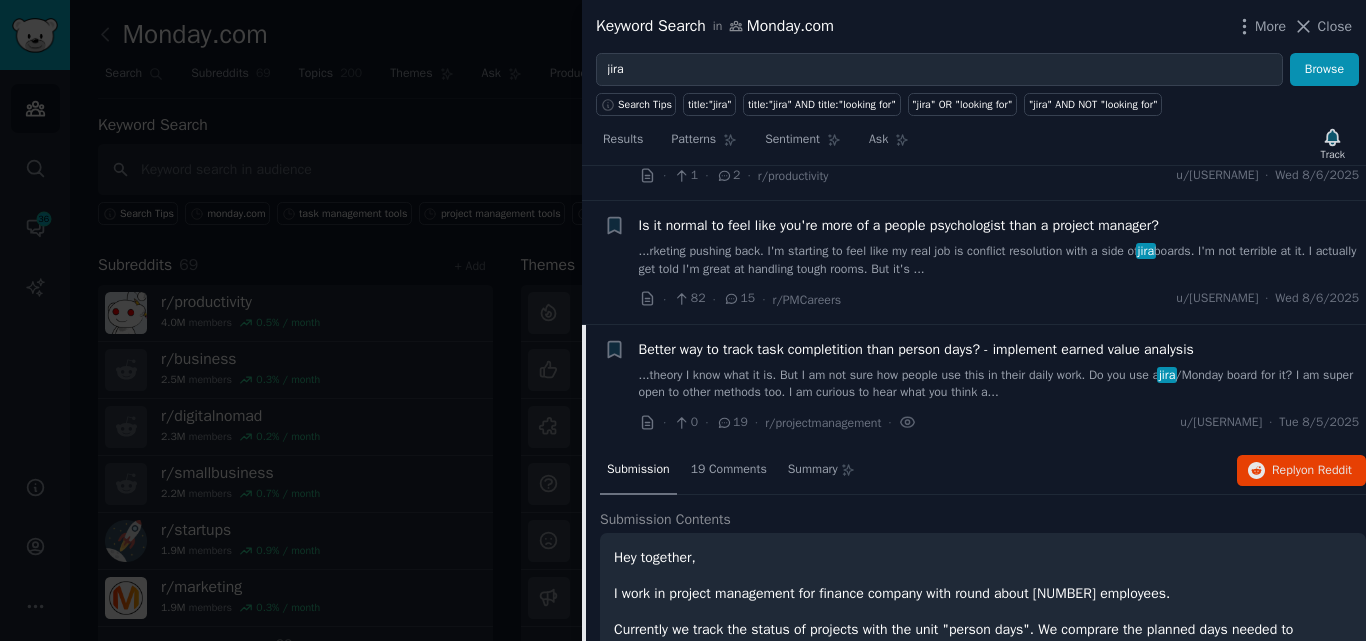 scroll, scrollTop: 1020, scrollLeft: 0, axis: vertical 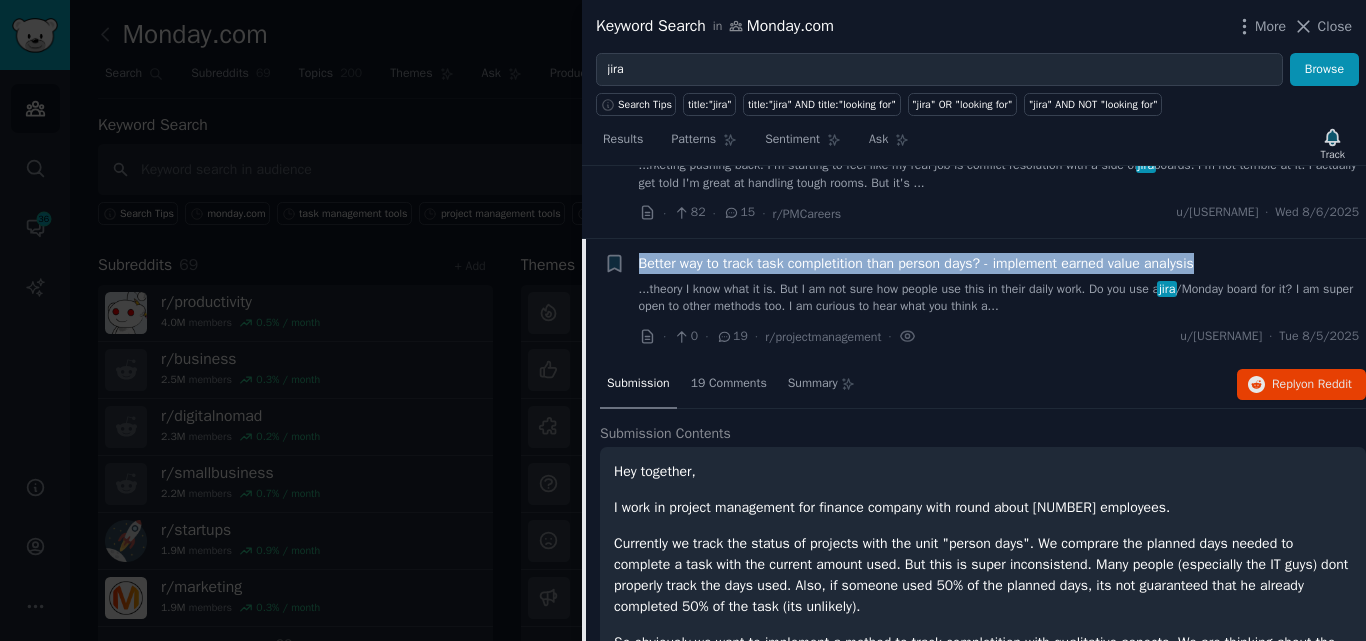 drag, startPoint x: 1220, startPoint y: 262, endPoint x: 638, endPoint y: 260, distance: 582.0034 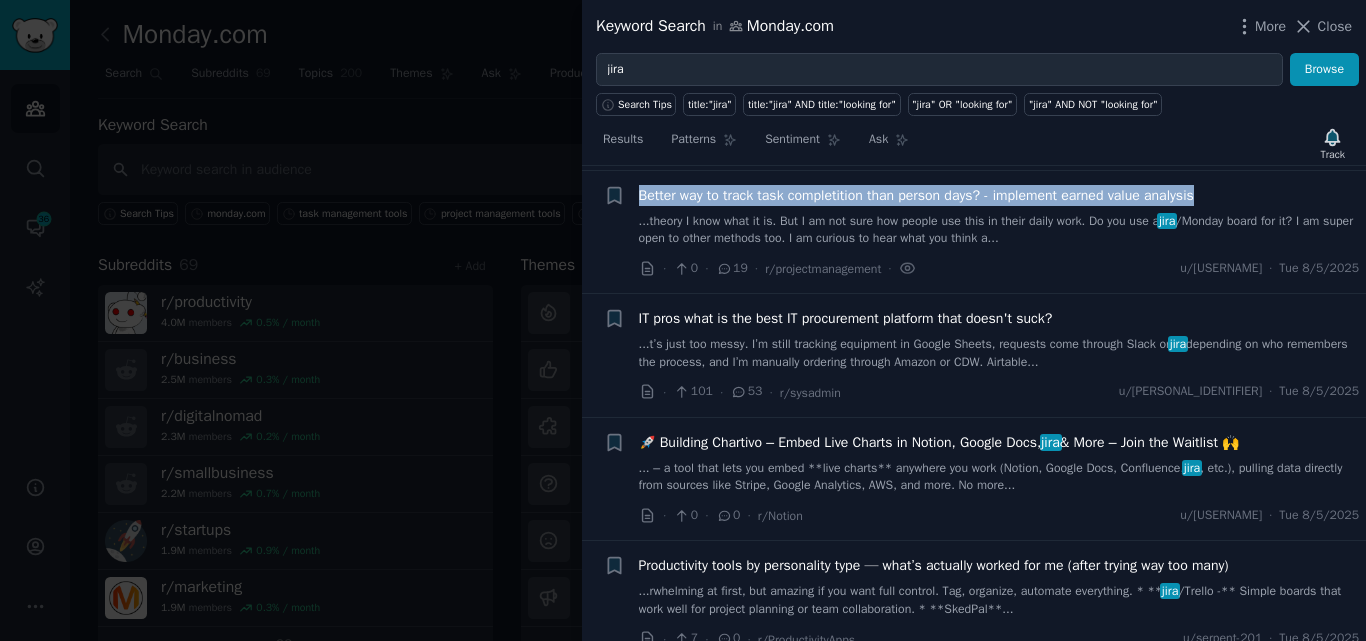 scroll, scrollTop: 1020, scrollLeft: 0, axis: vertical 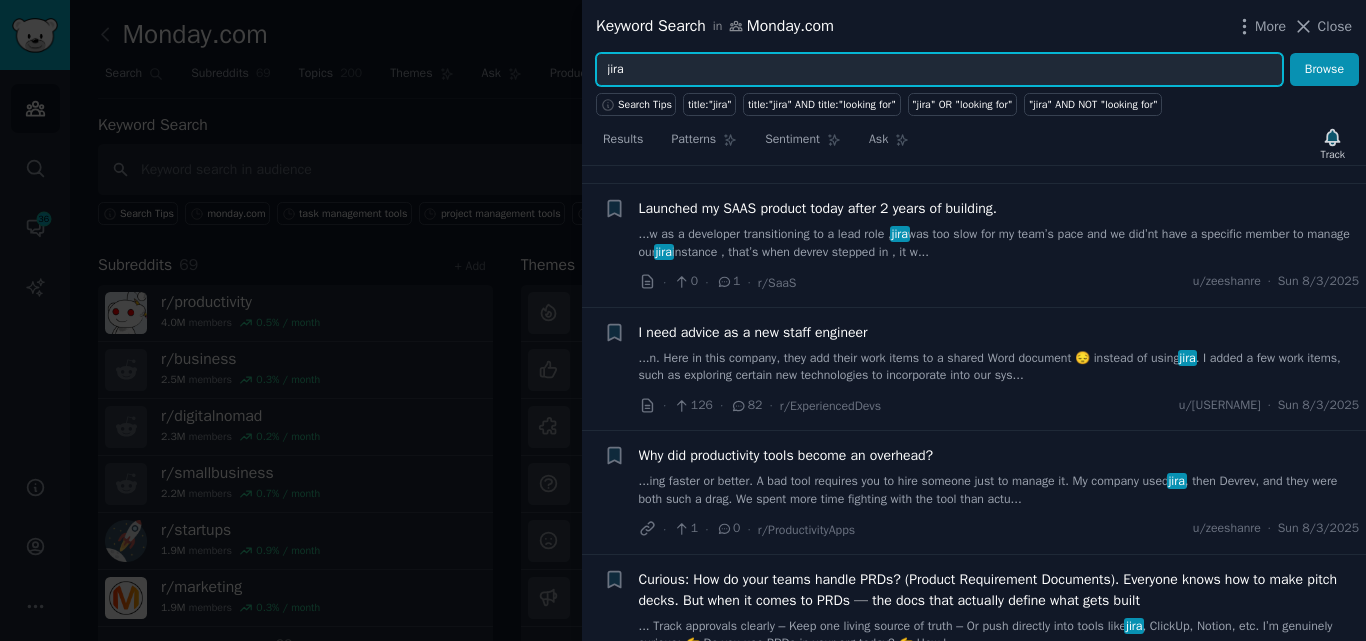 click on "jira" at bounding box center (939, 70) 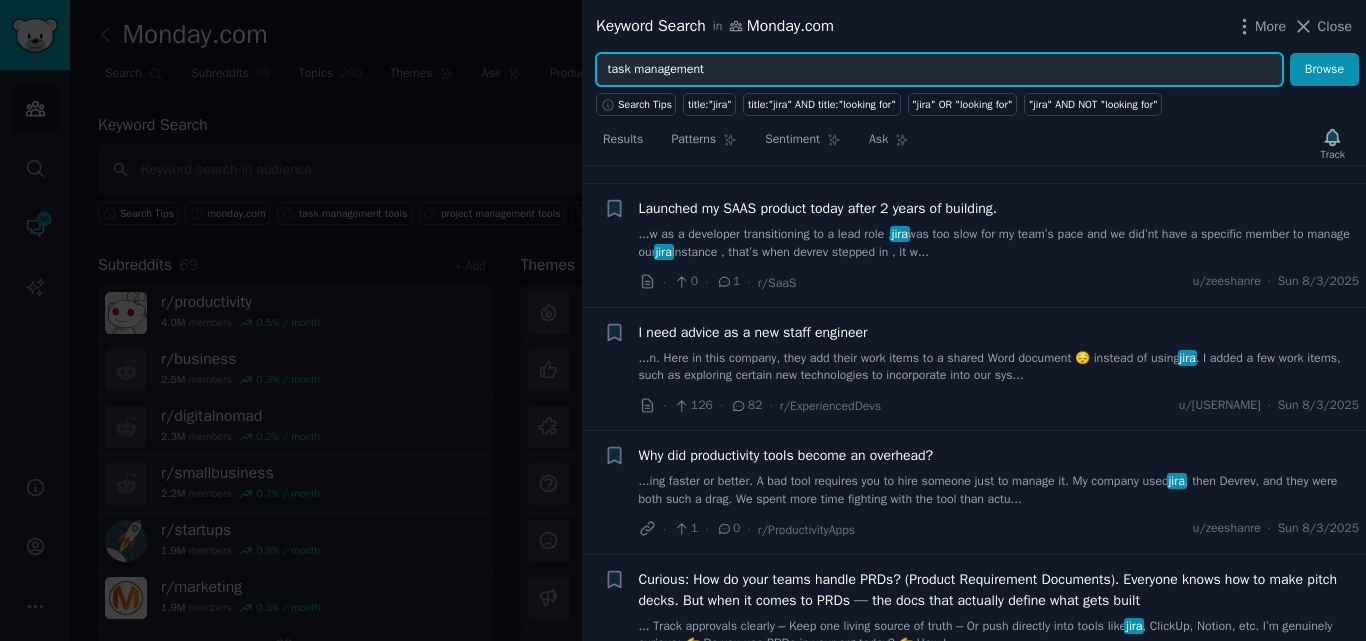 type on "task management" 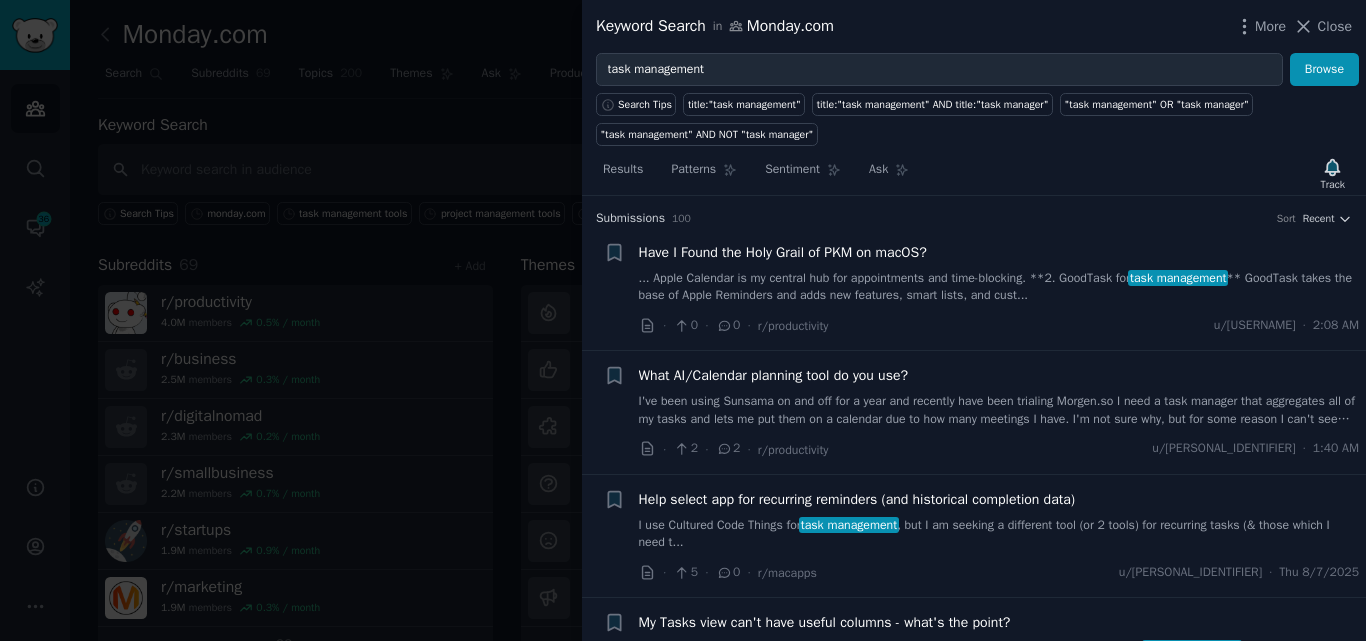 click on "What AI/Calendar planning tool do you use?" at bounding box center (774, 375) 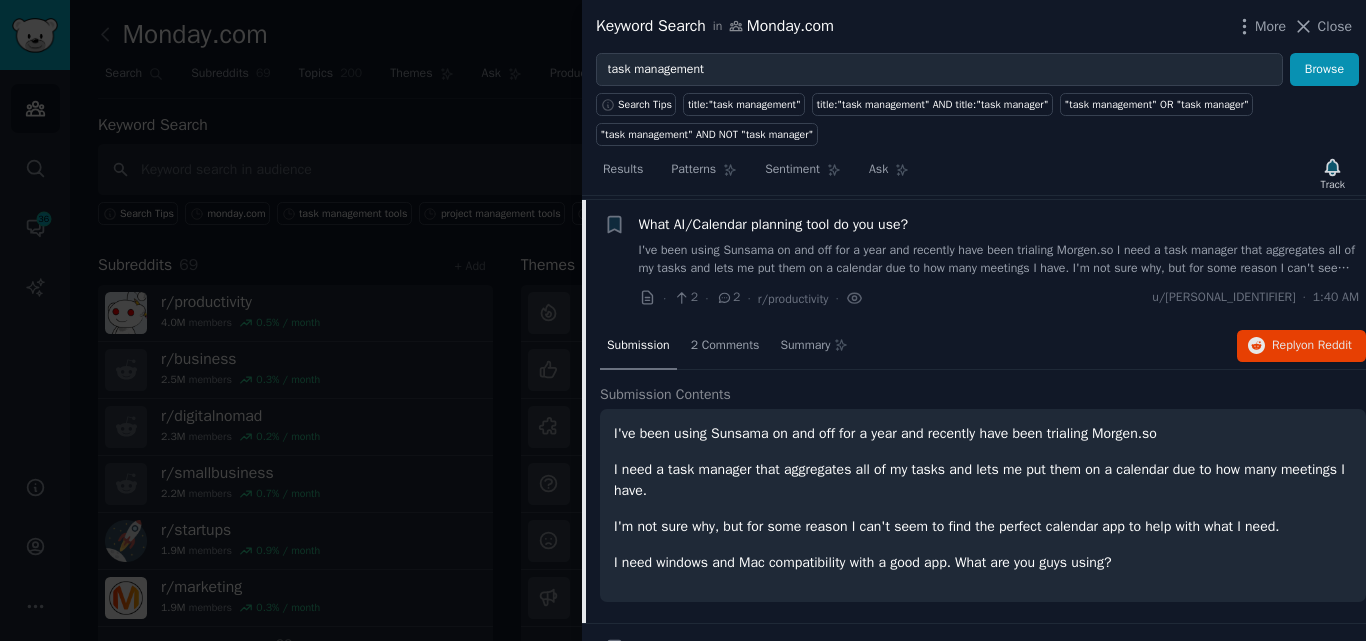 scroll, scrollTop: 155, scrollLeft: 0, axis: vertical 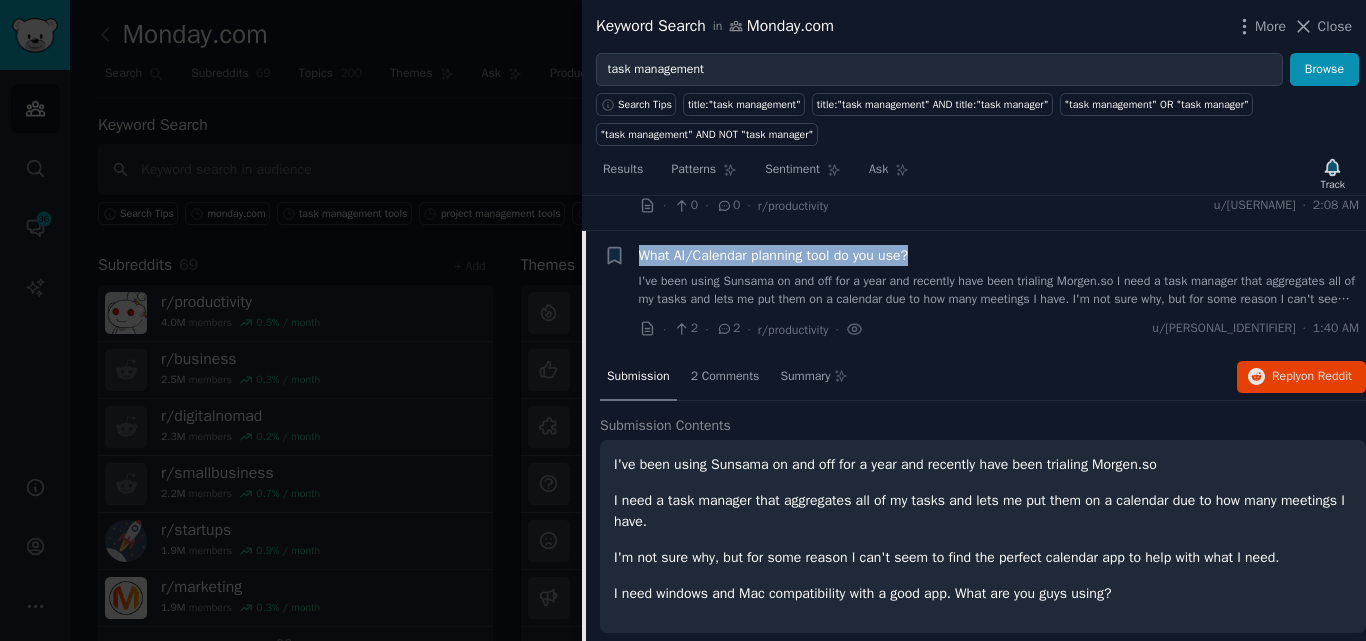 drag, startPoint x: 940, startPoint y: 213, endPoint x: 640, endPoint y: 249, distance: 302.15228 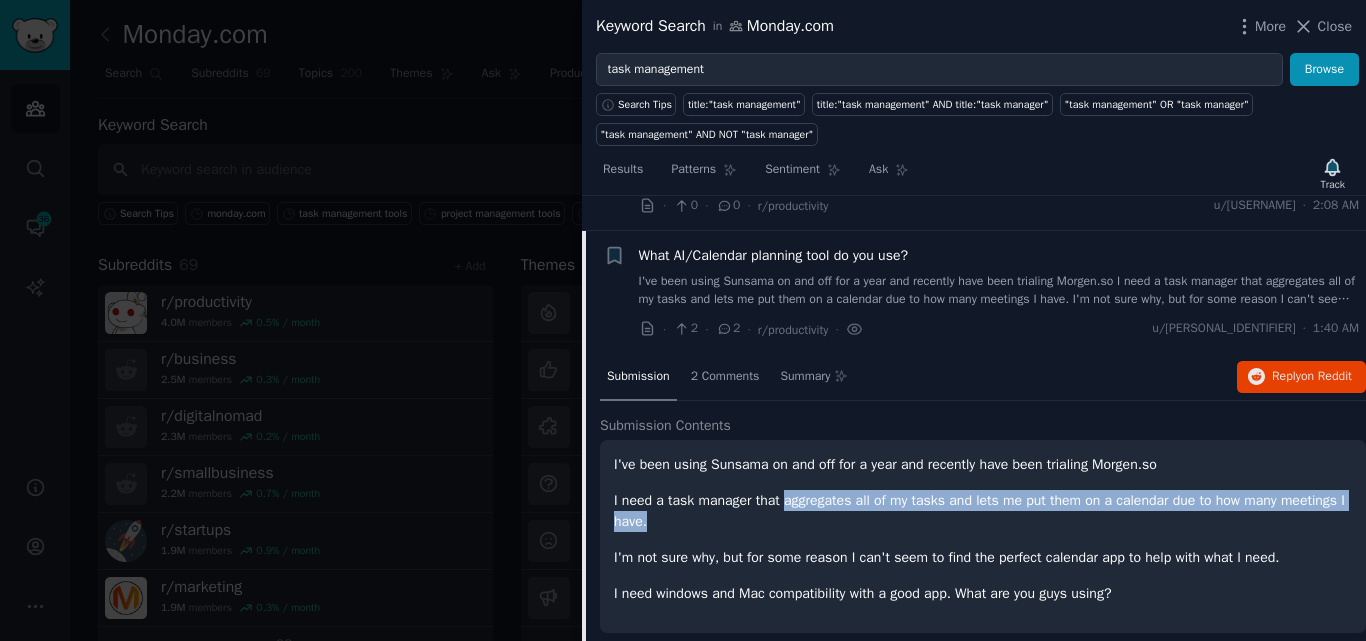 drag, startPoint x: 784, startPoint y: 502, endPoint x: 650, endPoint y: 521, distance: 135.34032 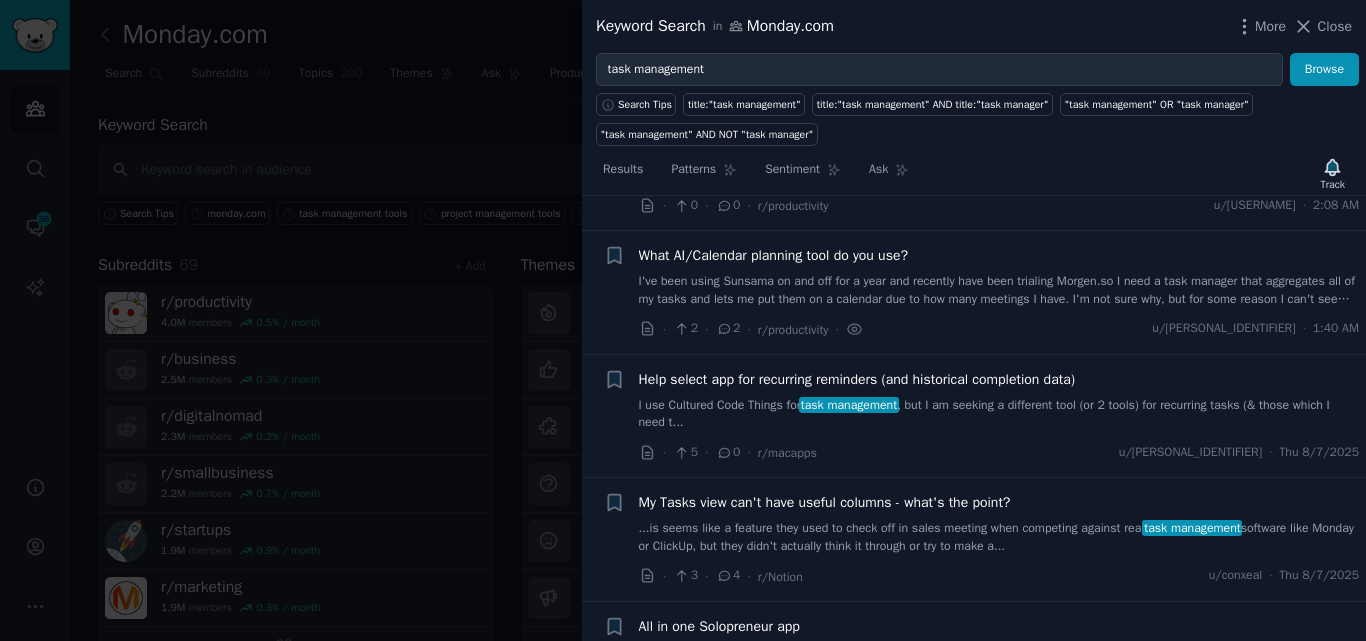 scroll, scrollTop: 155, scrollLeft: 0, axis: vertical 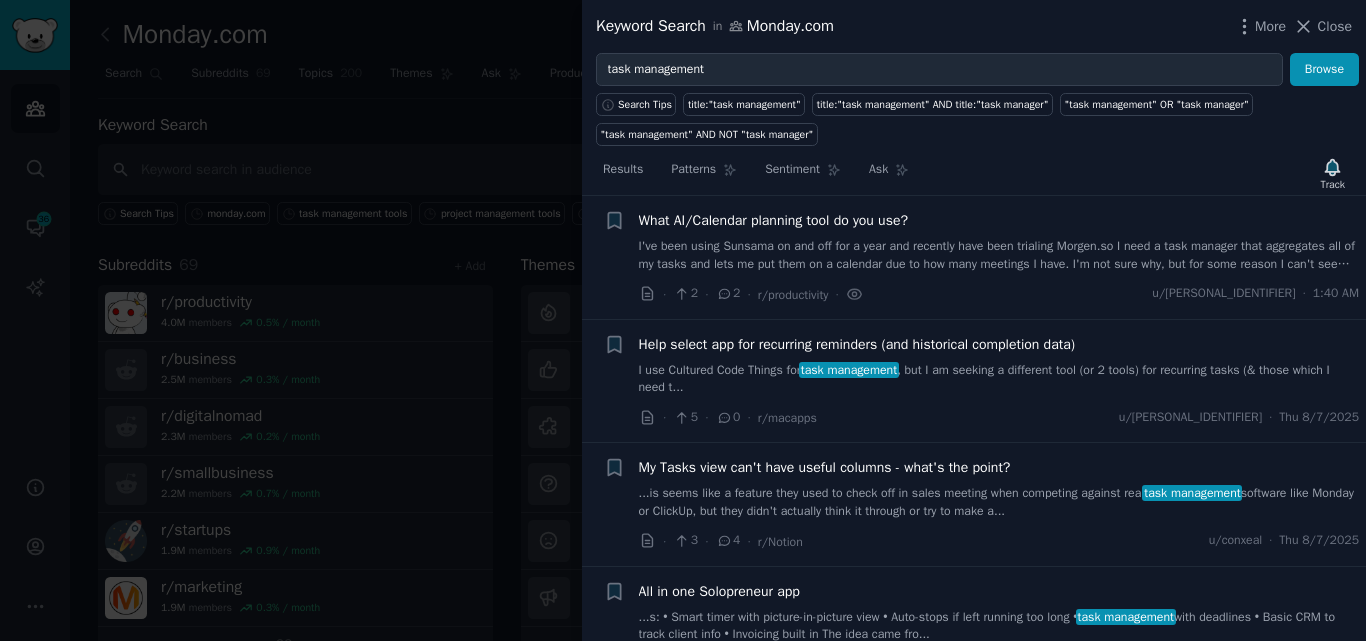 click on "I use Cultured Code Things for  task management , but I am seeking a different tool (or 2 tools) for recurring tasks (& those which I need t..." at bounding box center (999, 379) 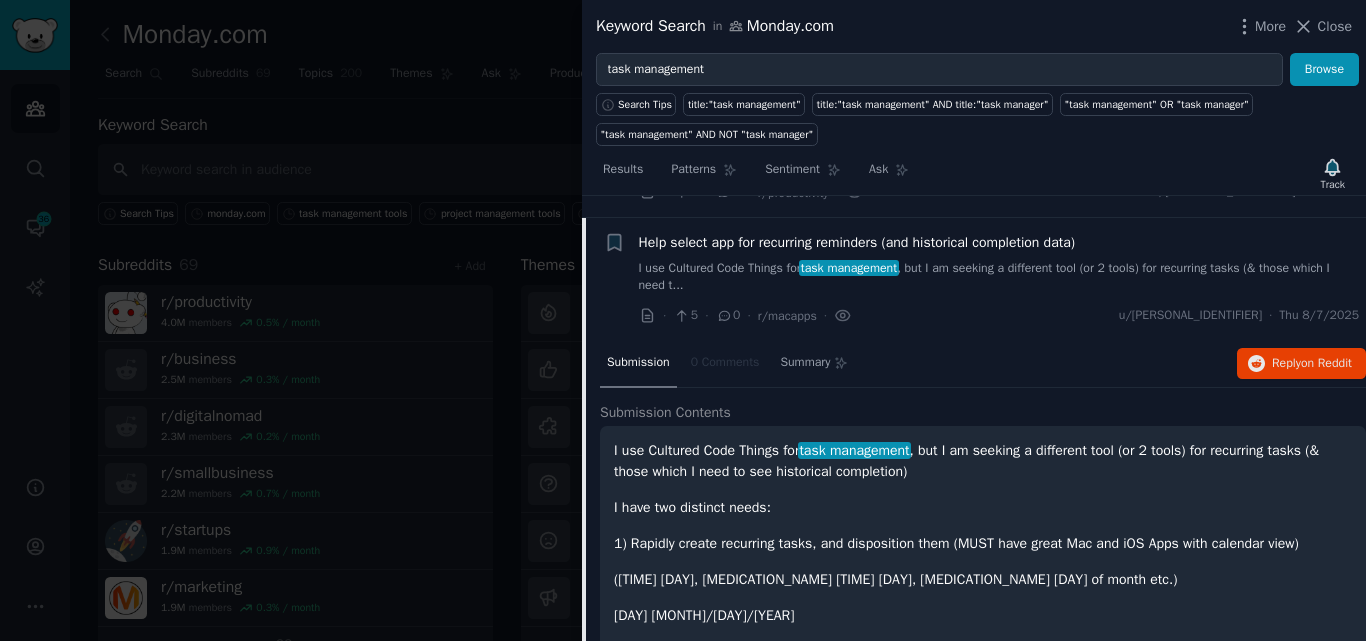scroll, scrollTop: 279, scrollLeft: 0, axis: vertical 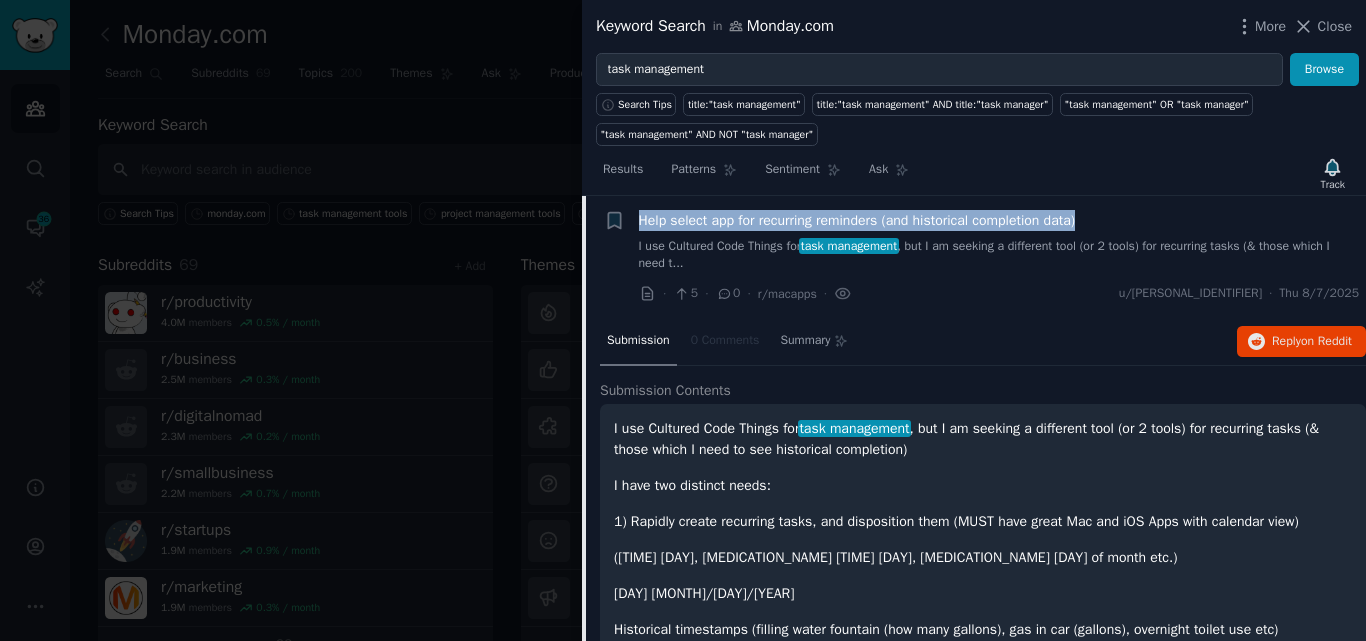 drag, startPoint x: 1104, startPoint y: 217, endPoint x: 640, endPoint y: 219, distance: 464.0043 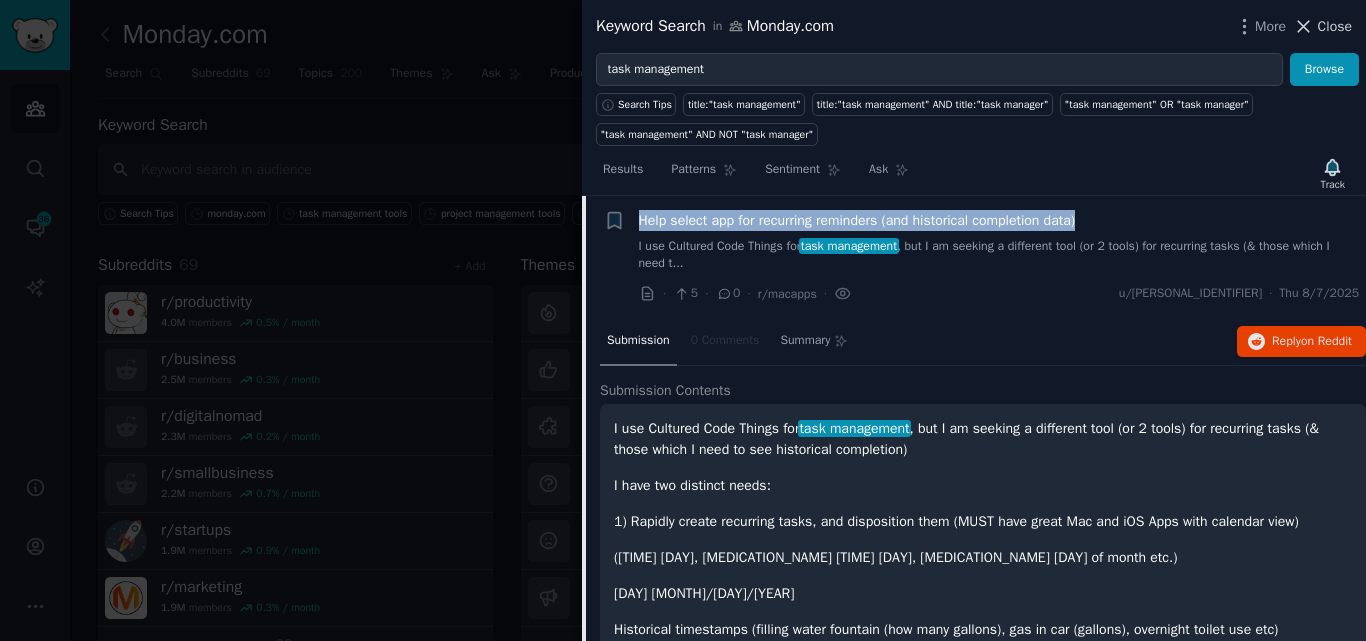 click 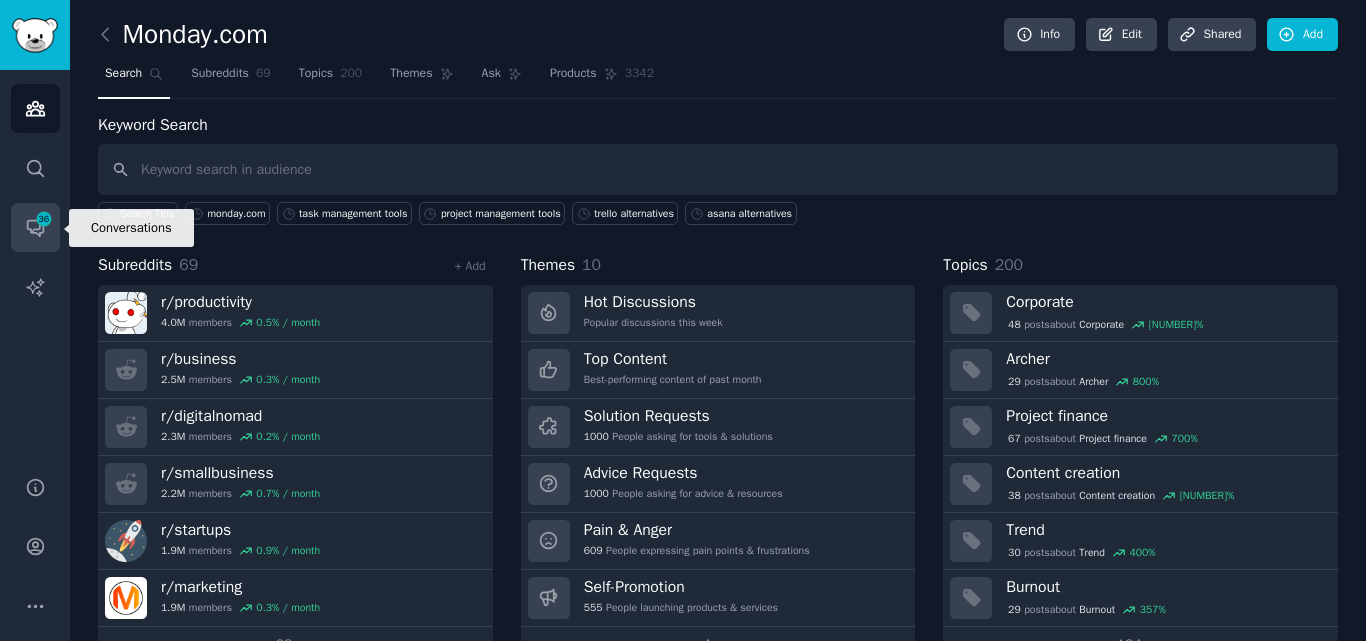 click on "36" at bounding box center (44, 219) 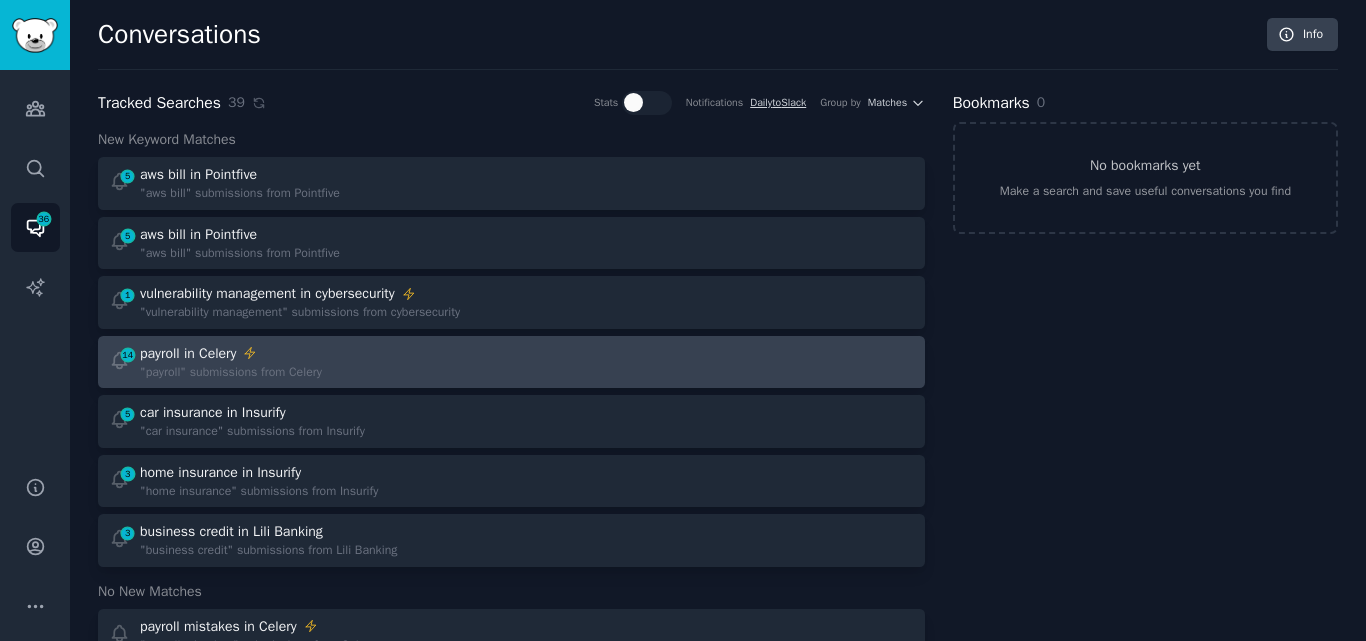 click on "payroll in Celery" at bounding box center (231, 353) 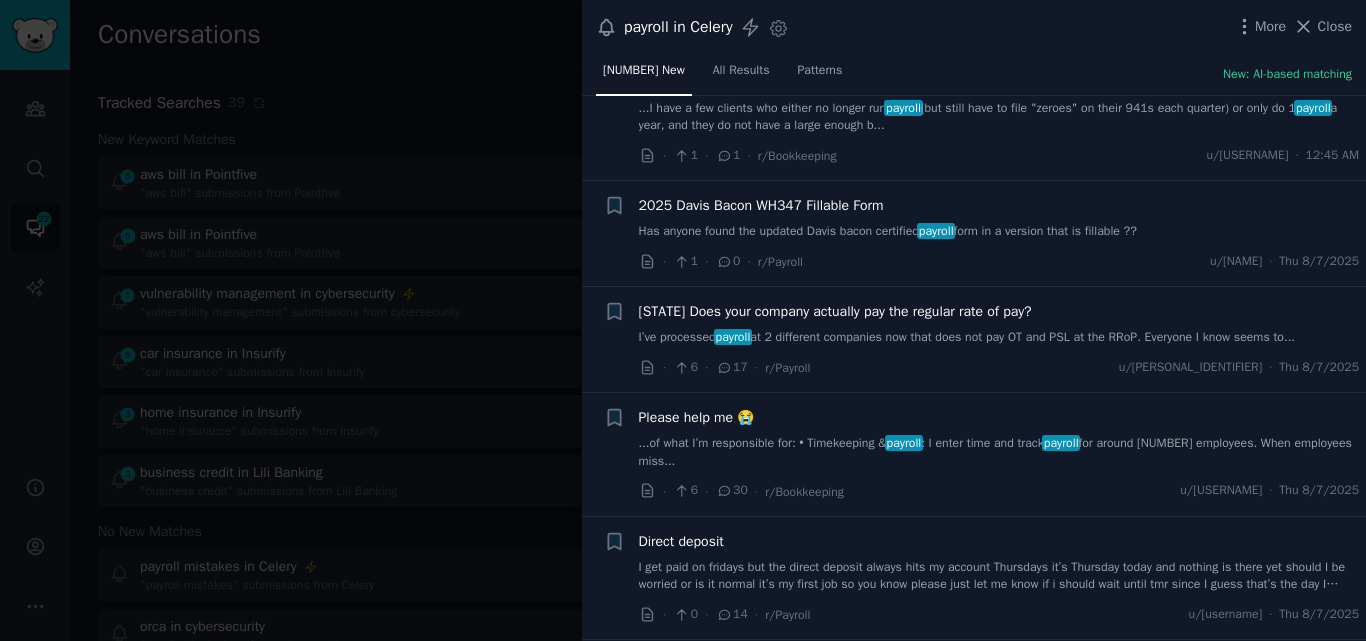 scroll, scrollTop: 959, scrollLeft: 0, axis: vertical 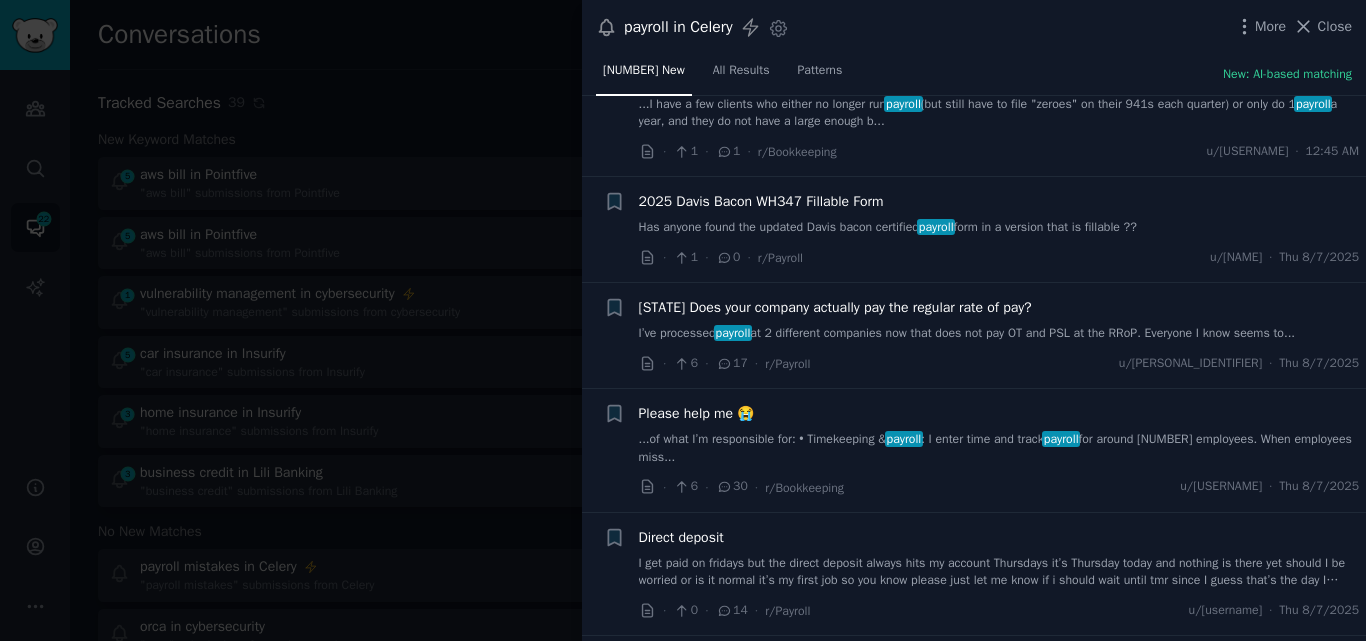 click on "...of what I’m responsible for:
•	Timekeeping &  payroll : I enter time and track  payroll  for around [NUMBER] employees. When employees miss..." at bounding box center [999, 448] 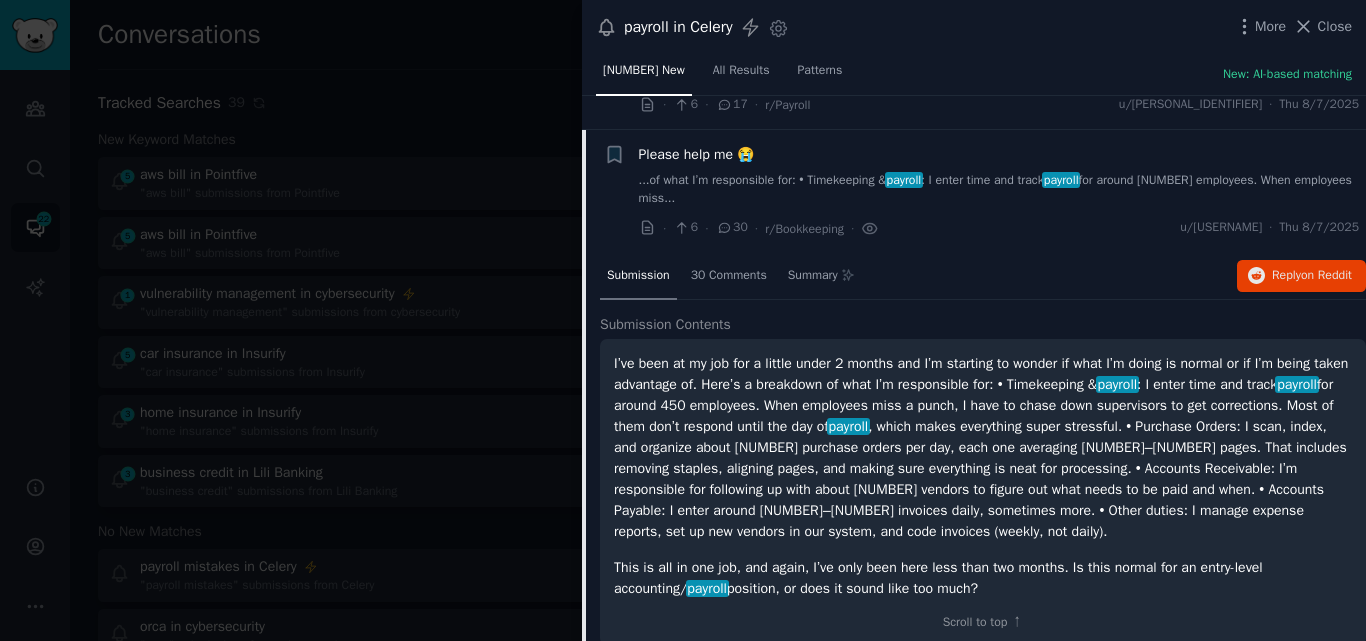 scroll, scrollTop: 1253, scrollLeft: 0, axis: vertical 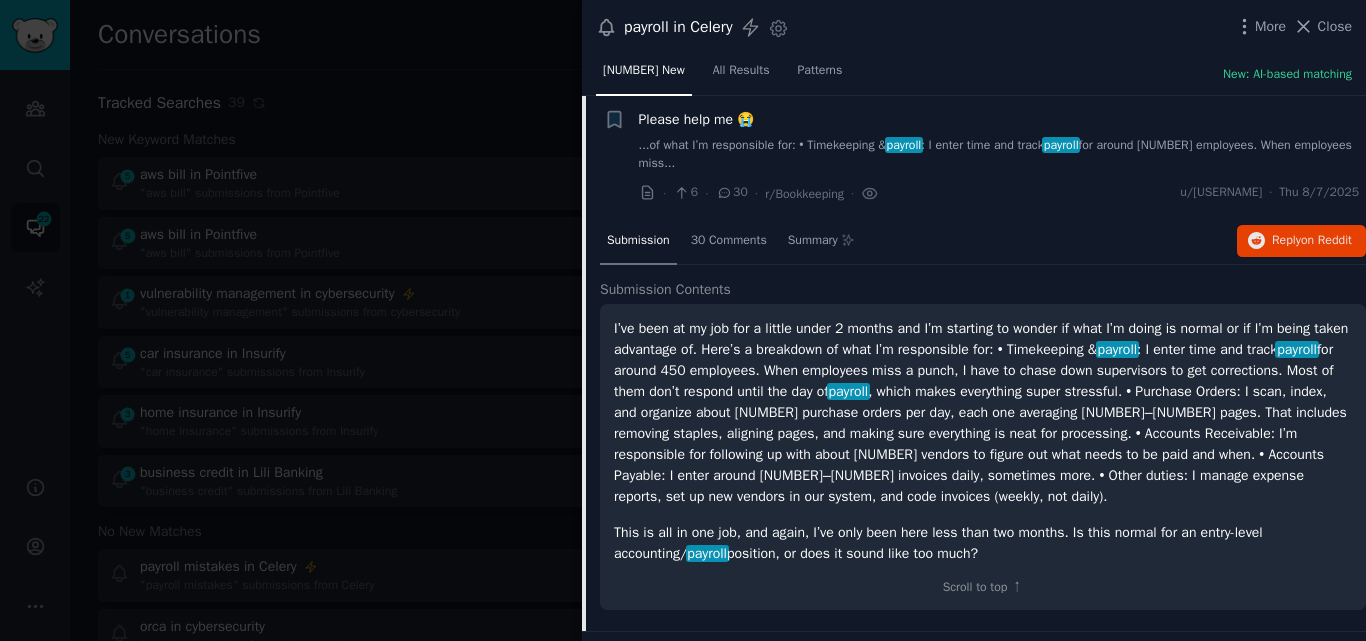 click on "Please help me 😭" at bounding box center [697, 119] 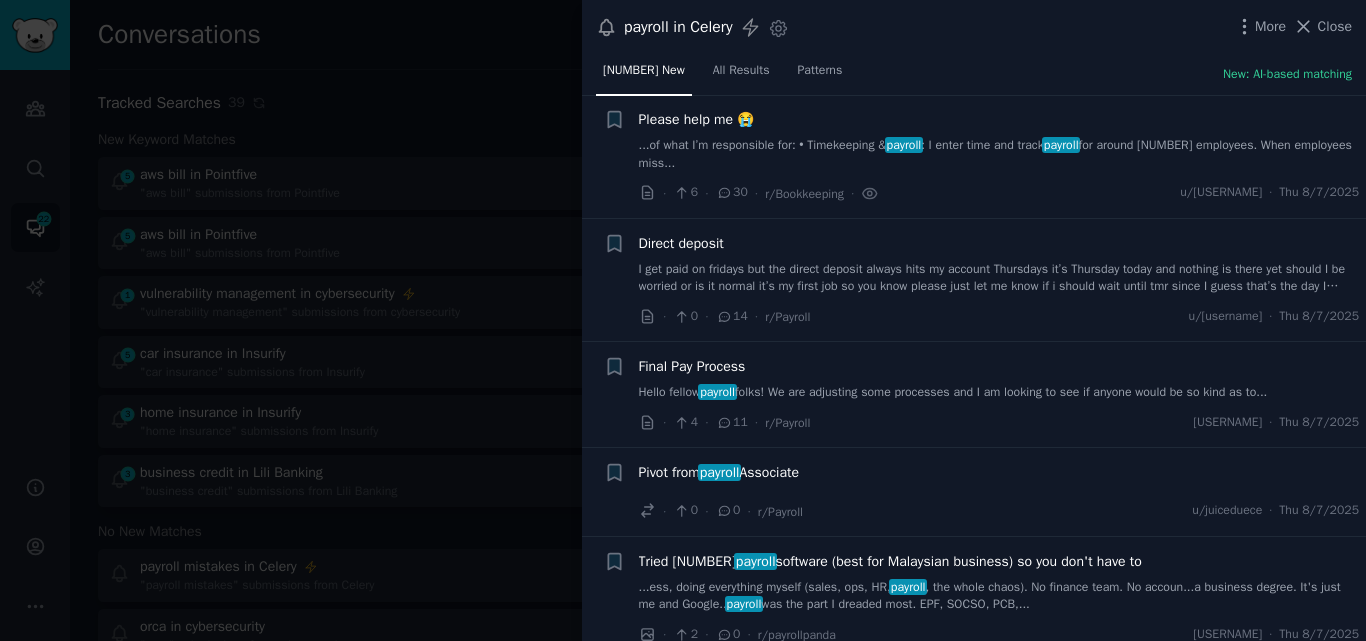 click on "Please help me 😭" at bounding box center (697, 119) 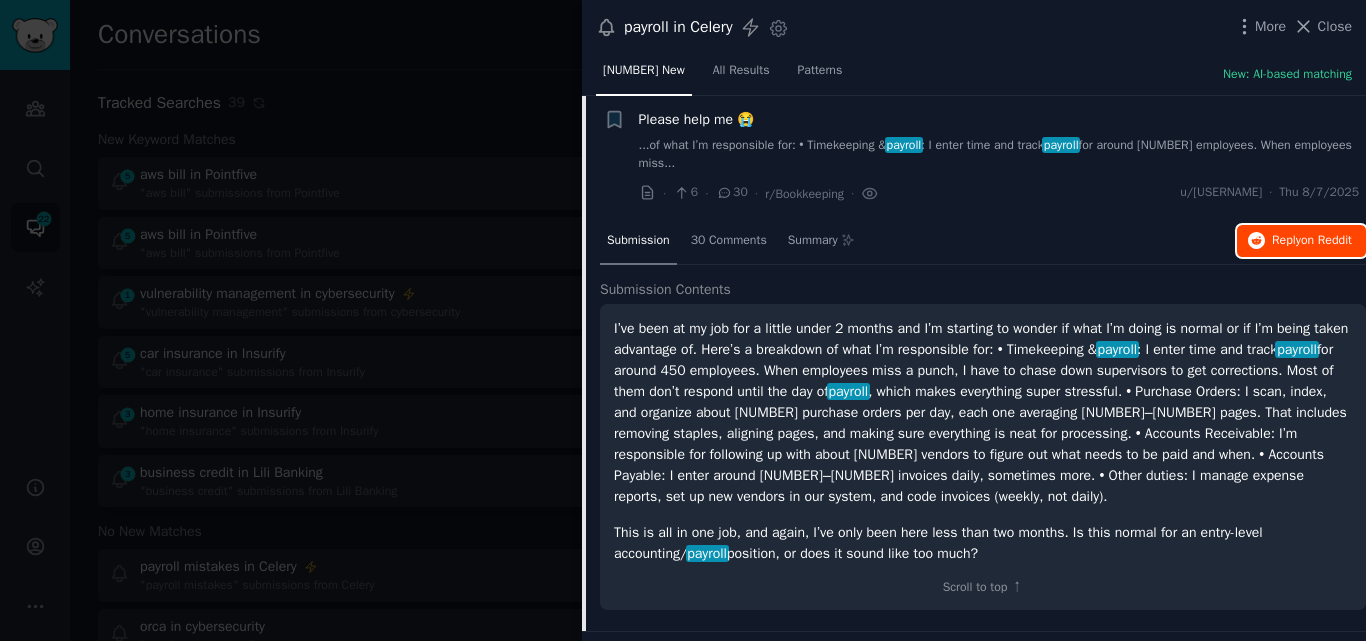 click on "Reply  on Reddit" at bounding box center (1301, 241) 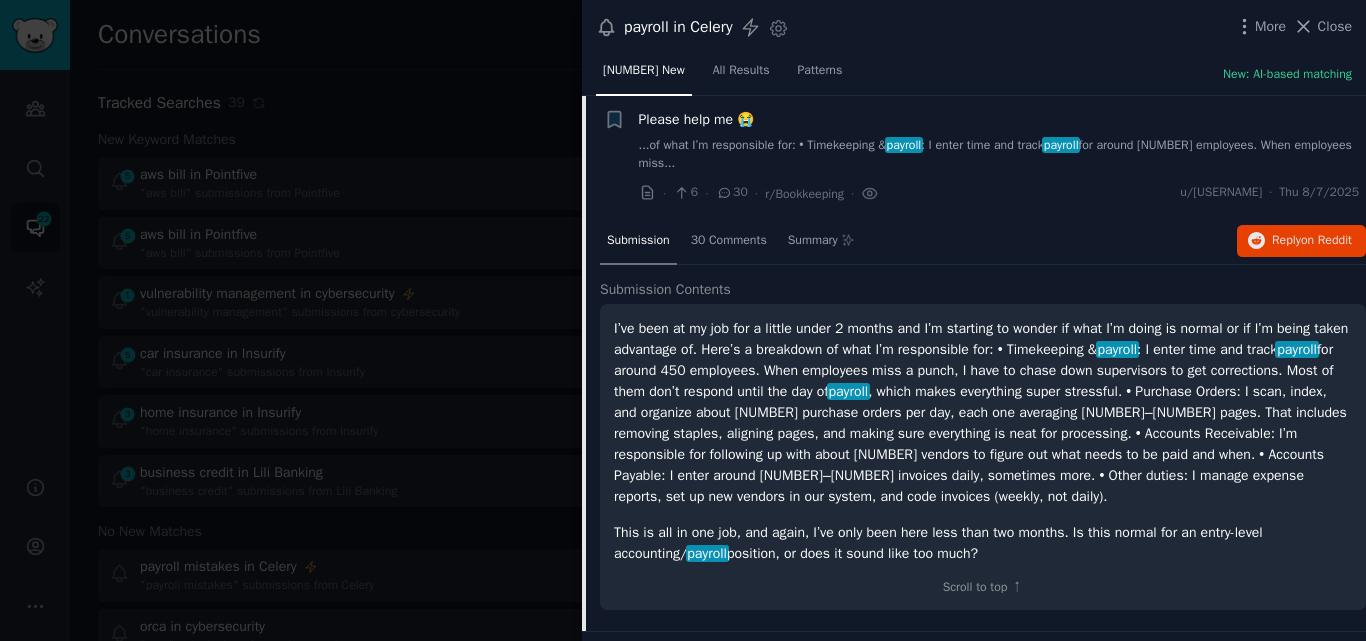 click on "Please help me 😭" at bounding box center (697, 119) 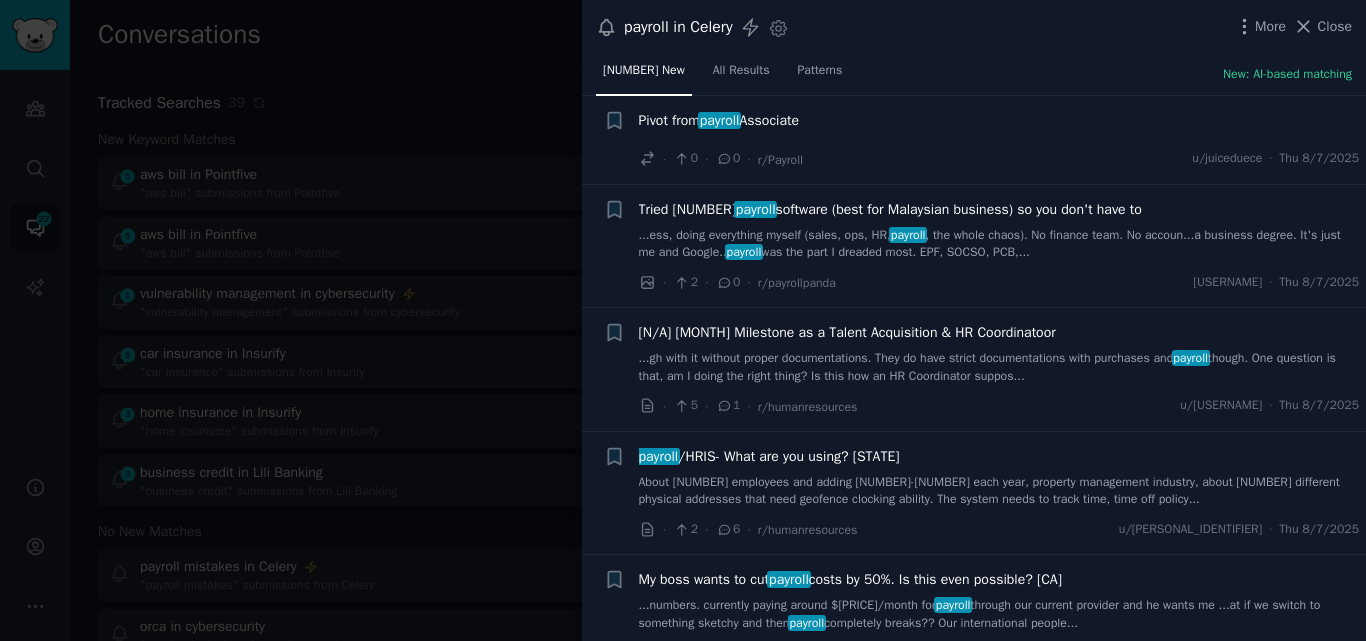 scroll, scrollTop: 1641, scrollLeft: 0, axis: vertical 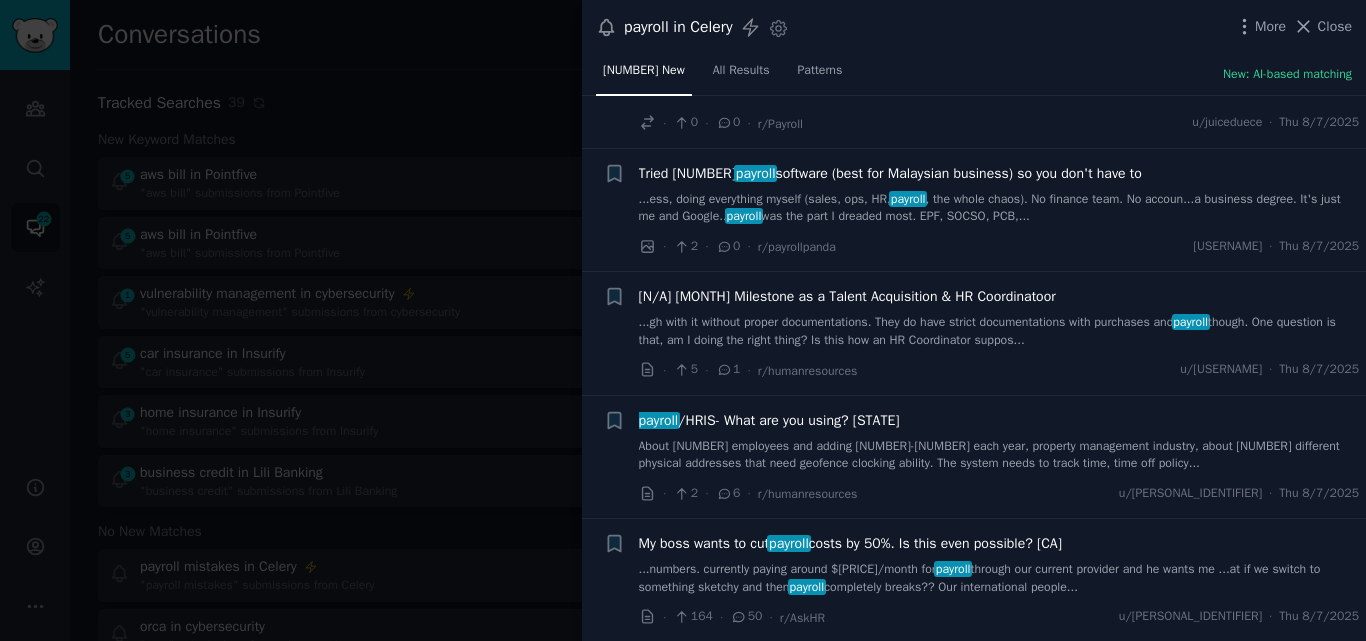 click on "...umbers. currently paying around $8k/month for payroll through our current provider and he wants me ...at if we switch to something sketchy and then payroll completely breaks??
Our international people..." at bounding box center [999, 578] 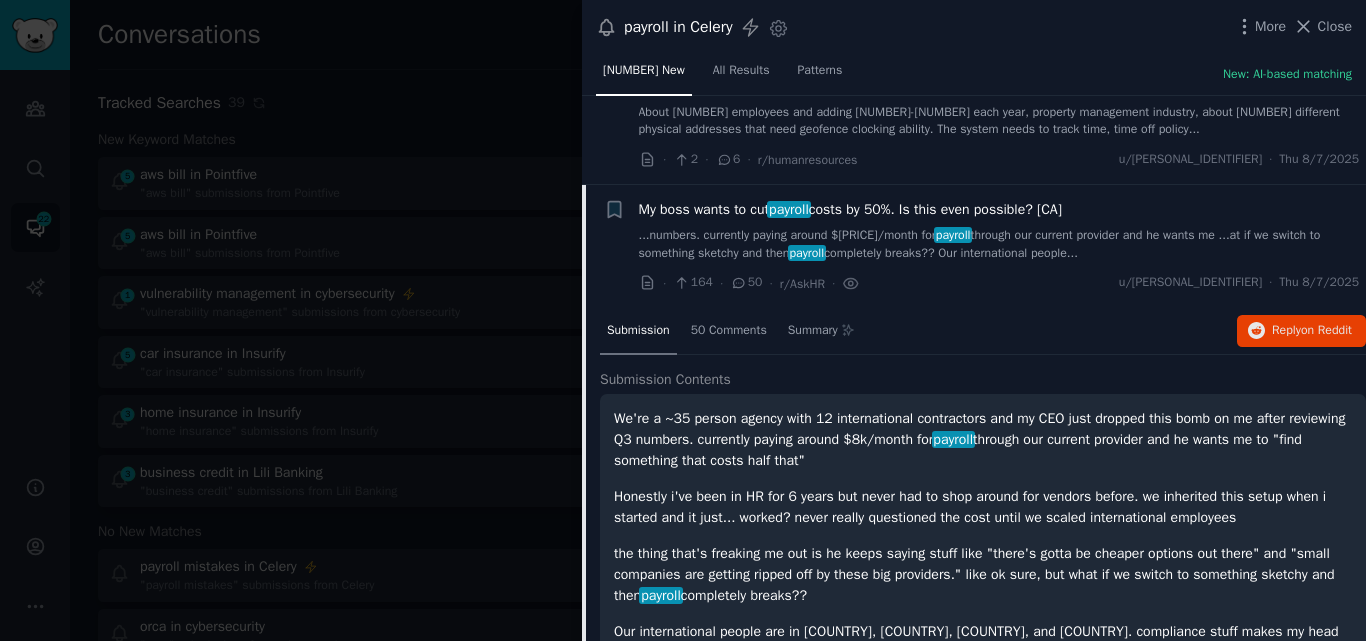 scroll, scrollTop: 2065, scrollLeft: 0, axis: vertical 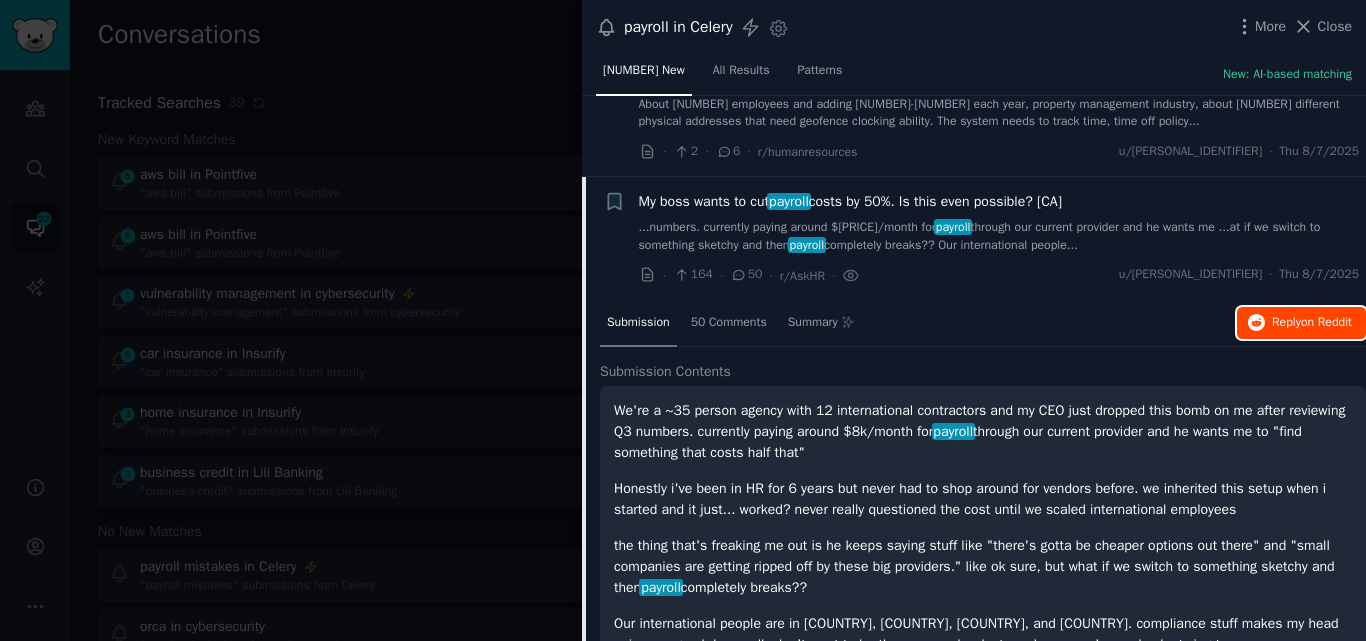 click on "Reply  on Reddit" at bounding box center [1312, 323] 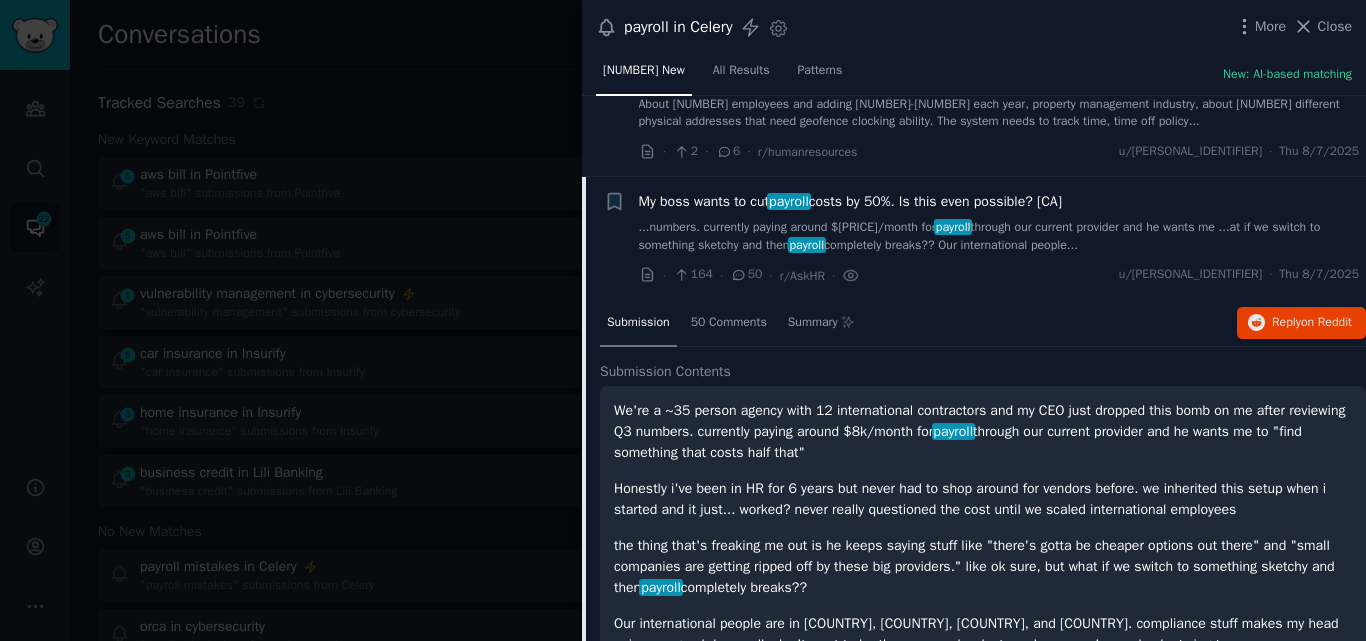 click on "My boss wants to cut payroll costs by 50%. Is this even possible? [STATE]" at bounding box center [850, 201] 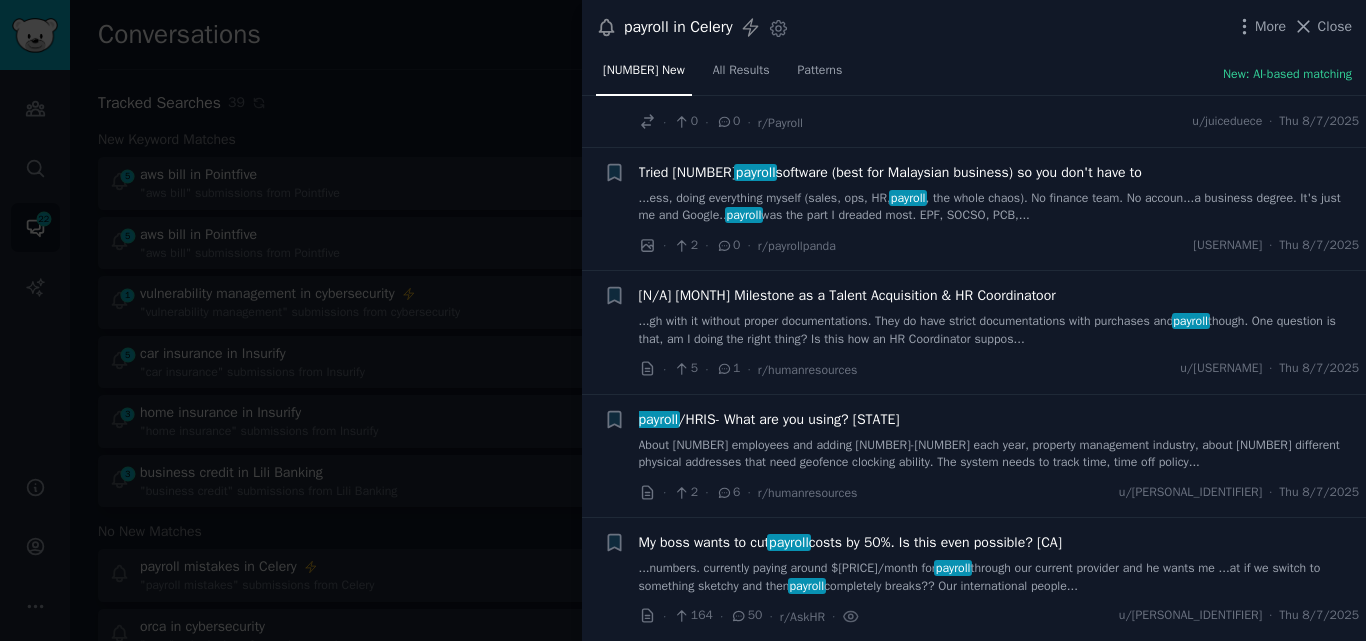 scroll, scrollTop: 1641, scrollLeft: 0, axis: vertical 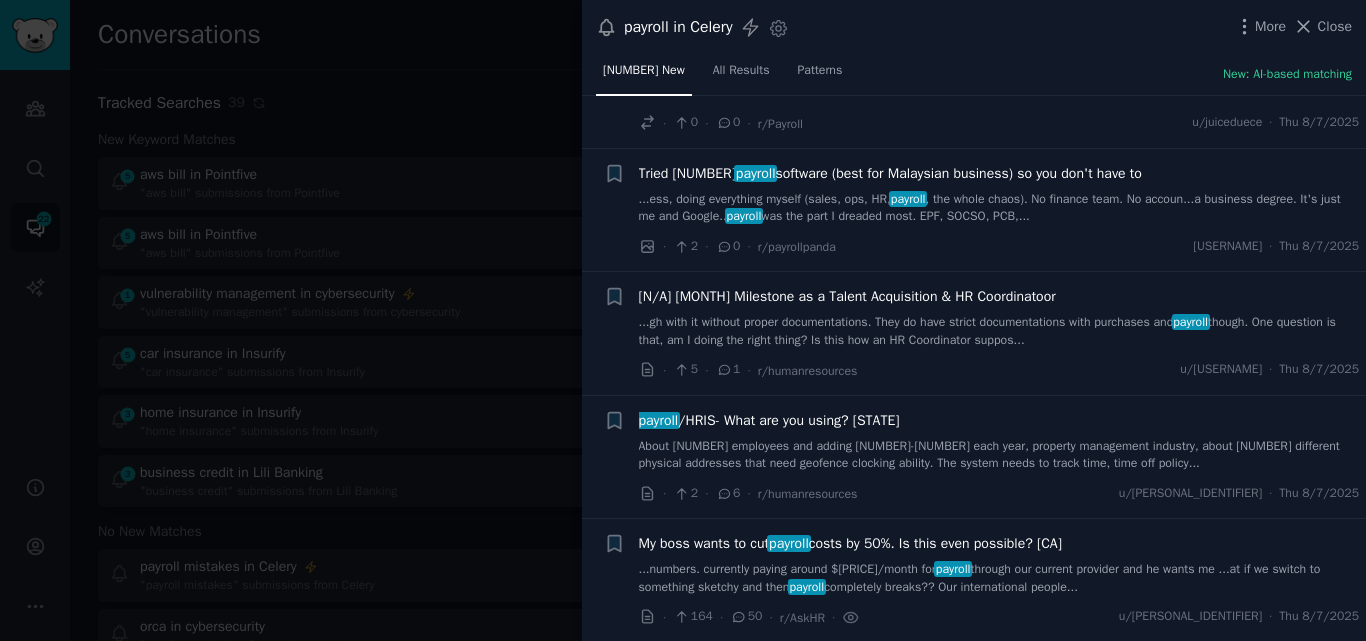 click on "About [NUMBER] employees and adding [NUMBER]-[NUMBER] each year, property management industry, about [NUMBER] different physical addresses that need geofence clocking ability. The system needs to track time, time off policy..." at bounding box center [999, 455] 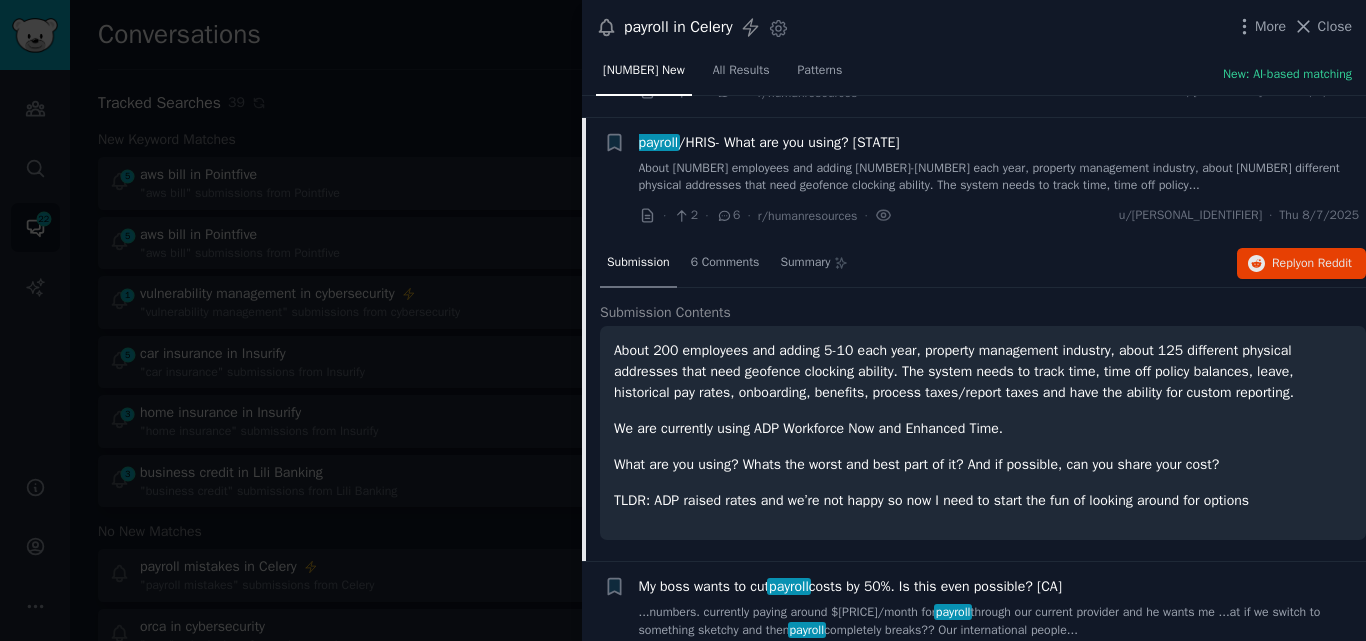 scroll, scrollTop: 1941, scrollLeft: 0, axis: vertical 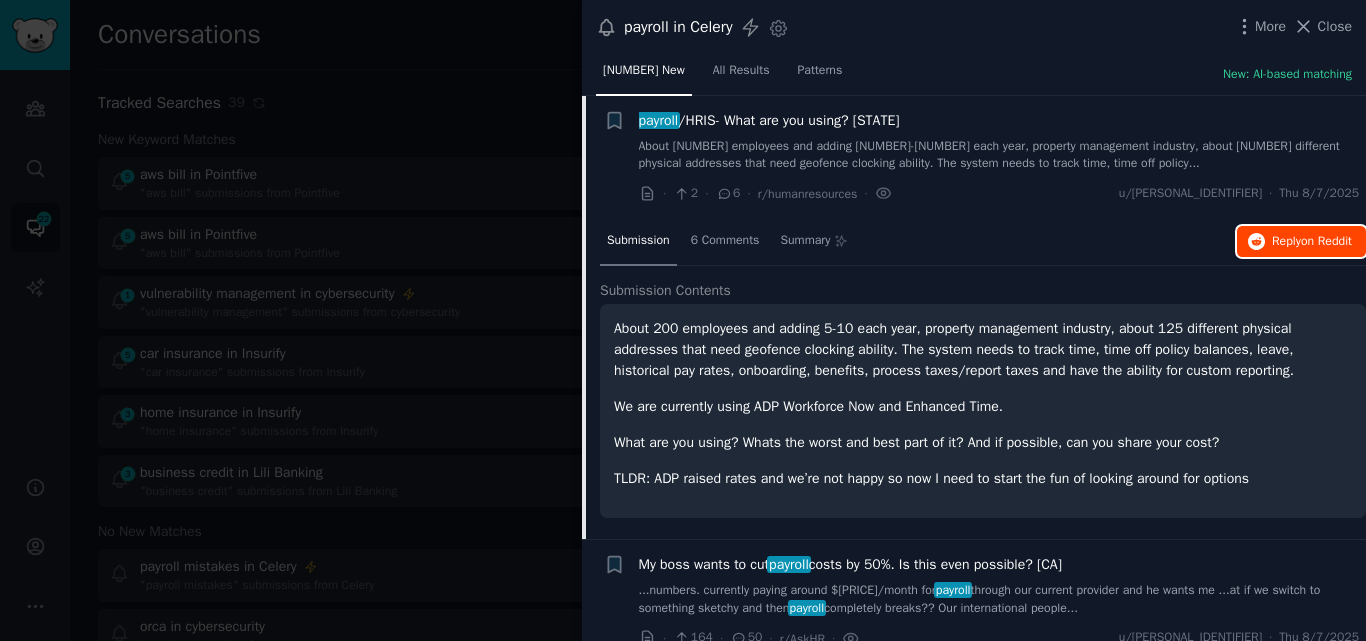 click on "Reply  on Reddit" at bounding box center (1312, 242) 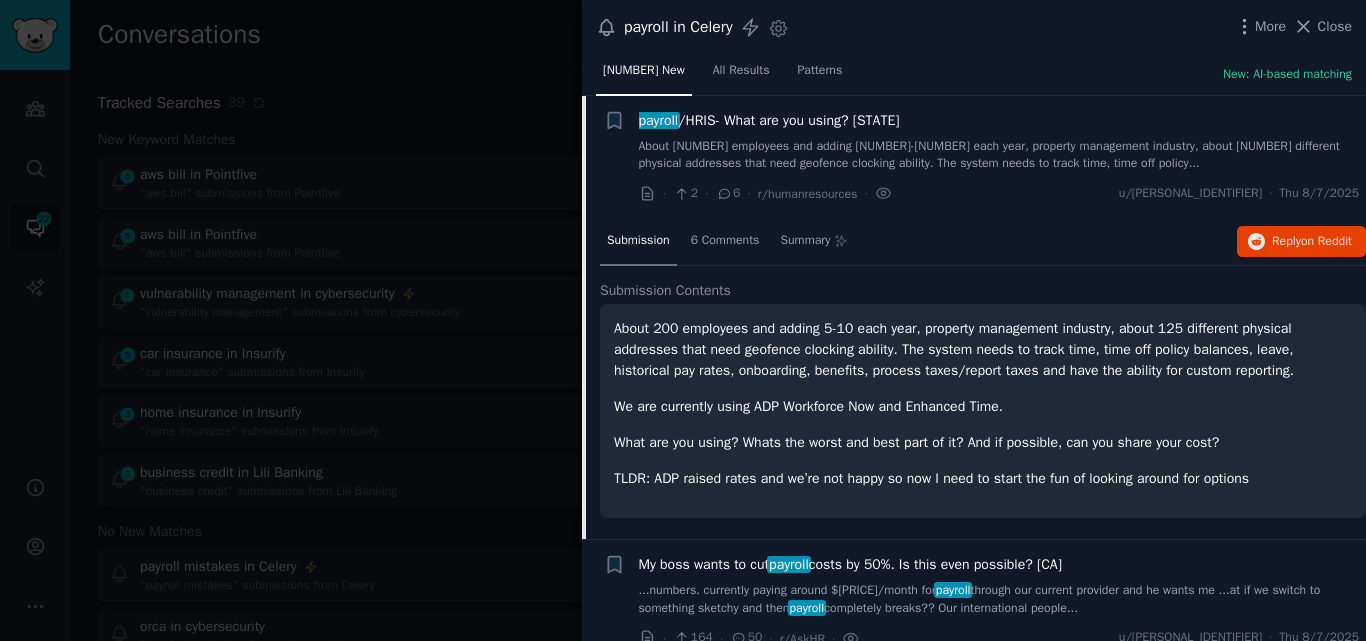 click on "payroll /HRIS- What are you using? [STATE]" at bounding box center [769, 120] 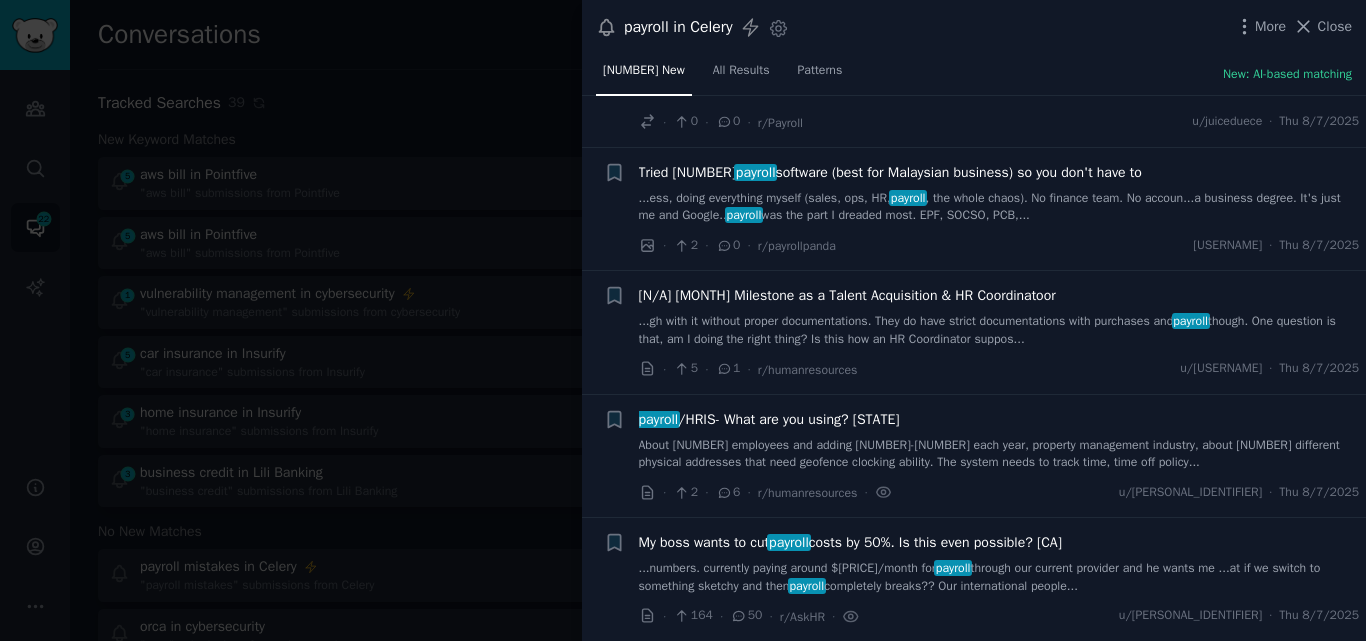 scroll, scrollTop: 1641, scrollLeft: 0, axis: vertical 